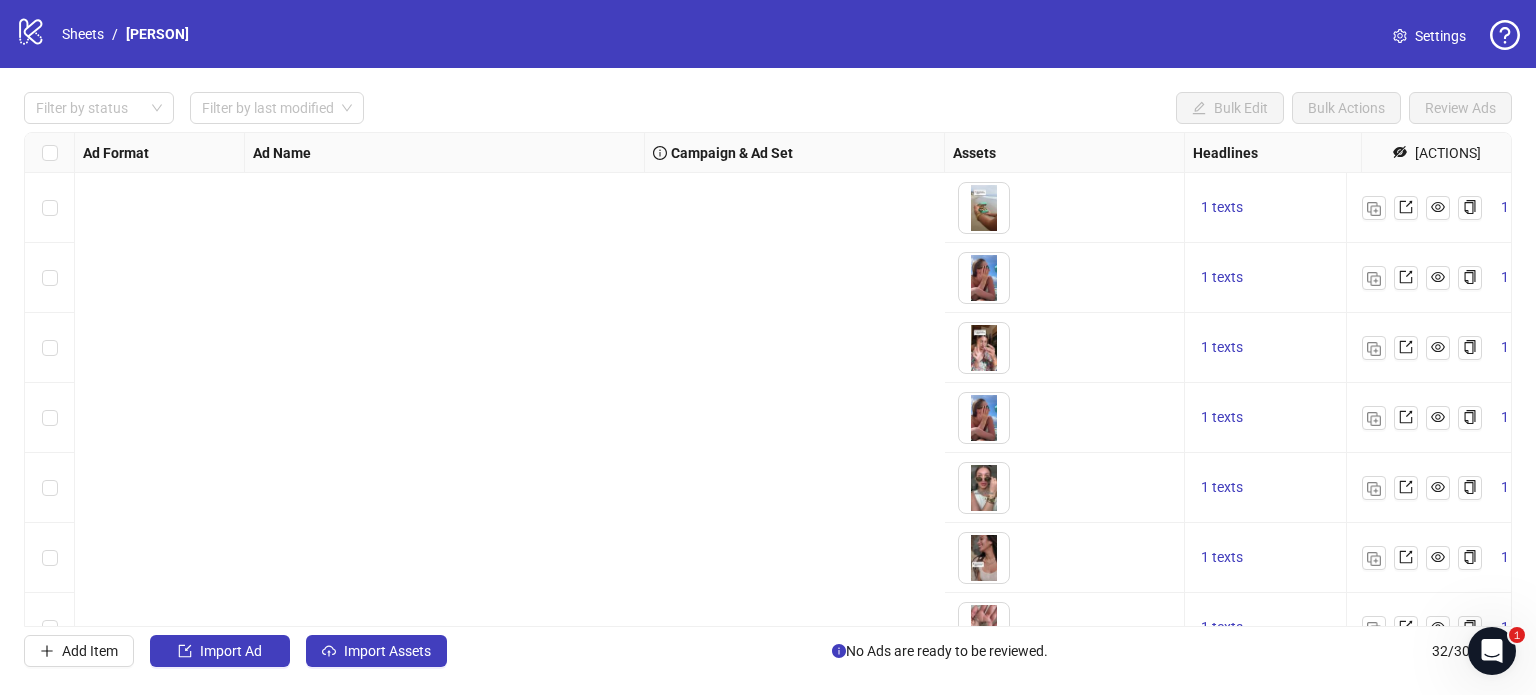 scroll, scrollTop: 0, scrollLeft: 0, axis: both 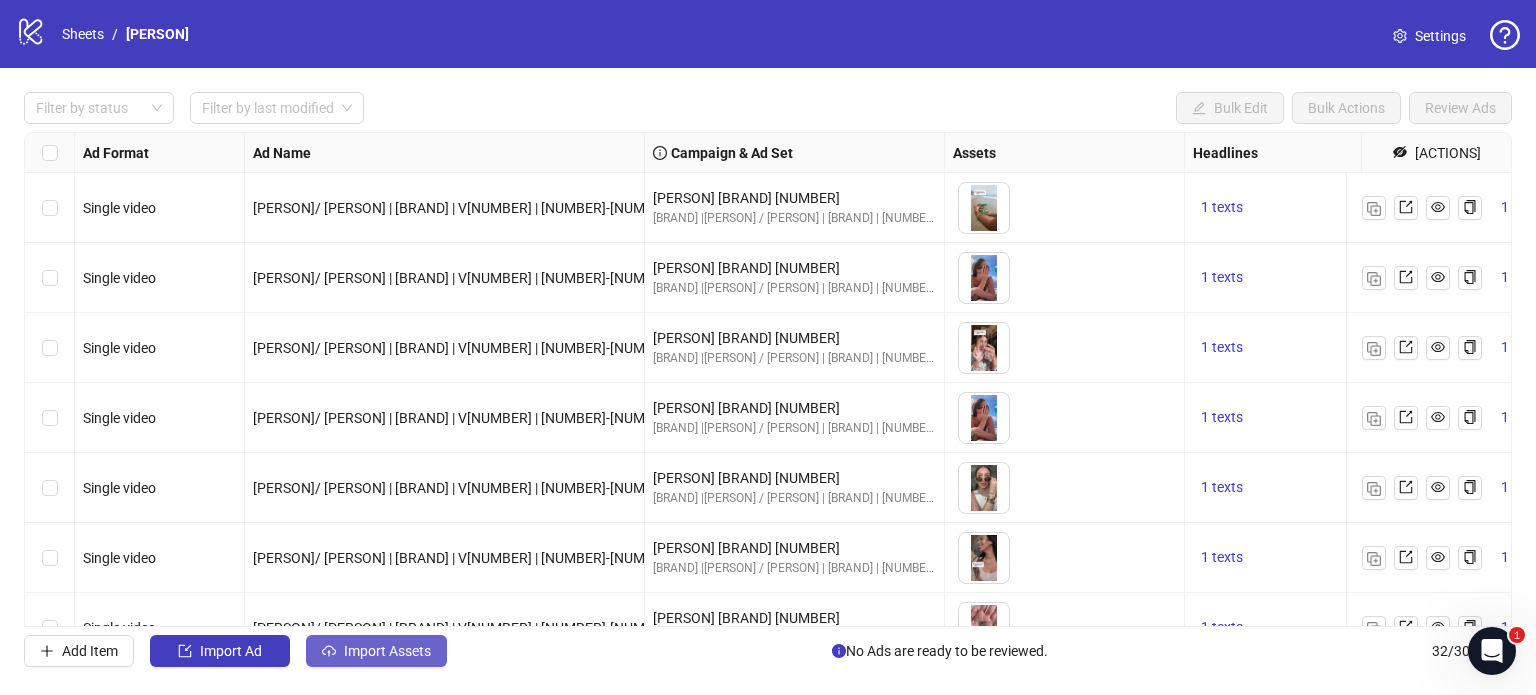 click on "Import Assets" at bounding box center [376, 651] 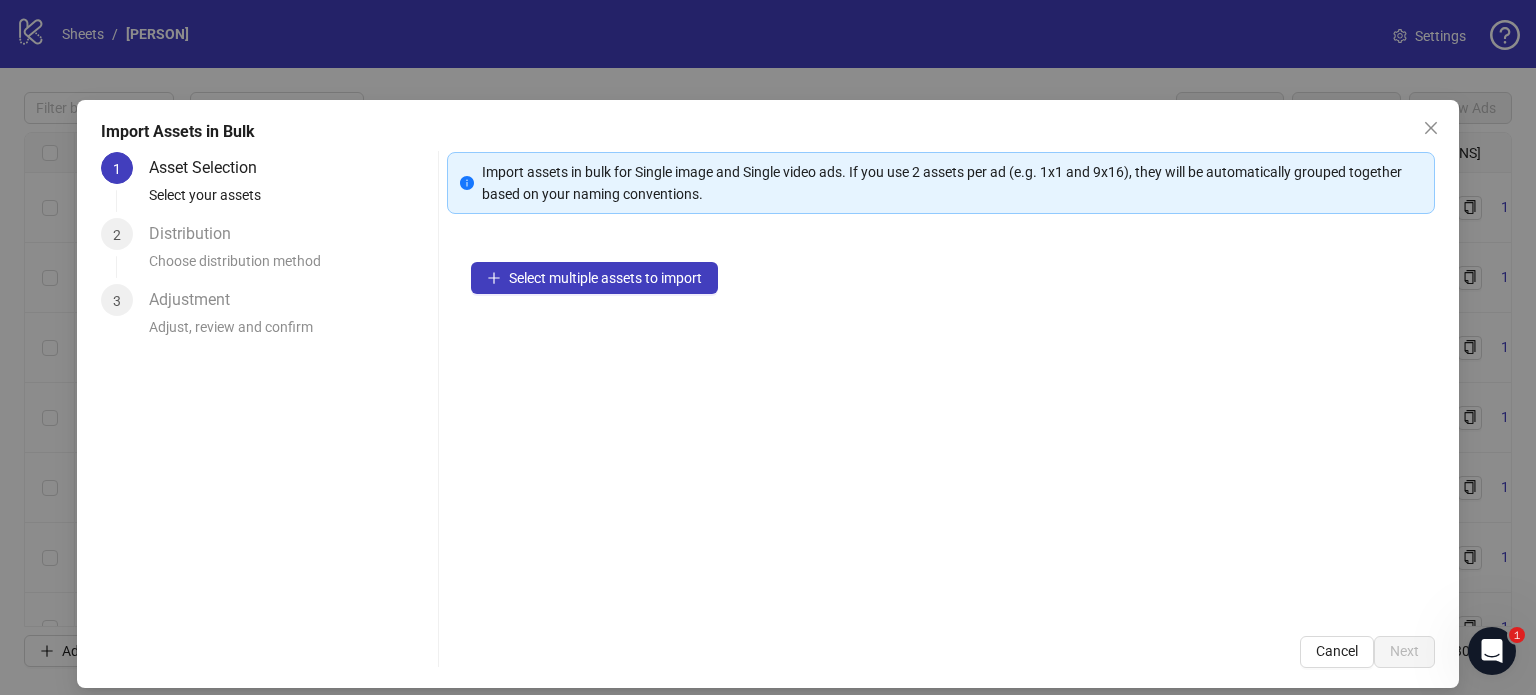 click on "Import Assets in Bulk [NUMBER] Asset Selection Select your assets [NUMBER] Distribution Choose distribution method [NUMBER] Adjustment Adjust, review and confirm Import assets in bulk for Single image and Single video ads. If you use [NUMBER] assets per ad (e.g. [NUMBER]x[NUMBER] and [NUMBER]x[NUMBER]), they will be automatically grouped together based on your naming conventions. Select multiple assets to import Cancel Next" at bounding box center [768, 347] 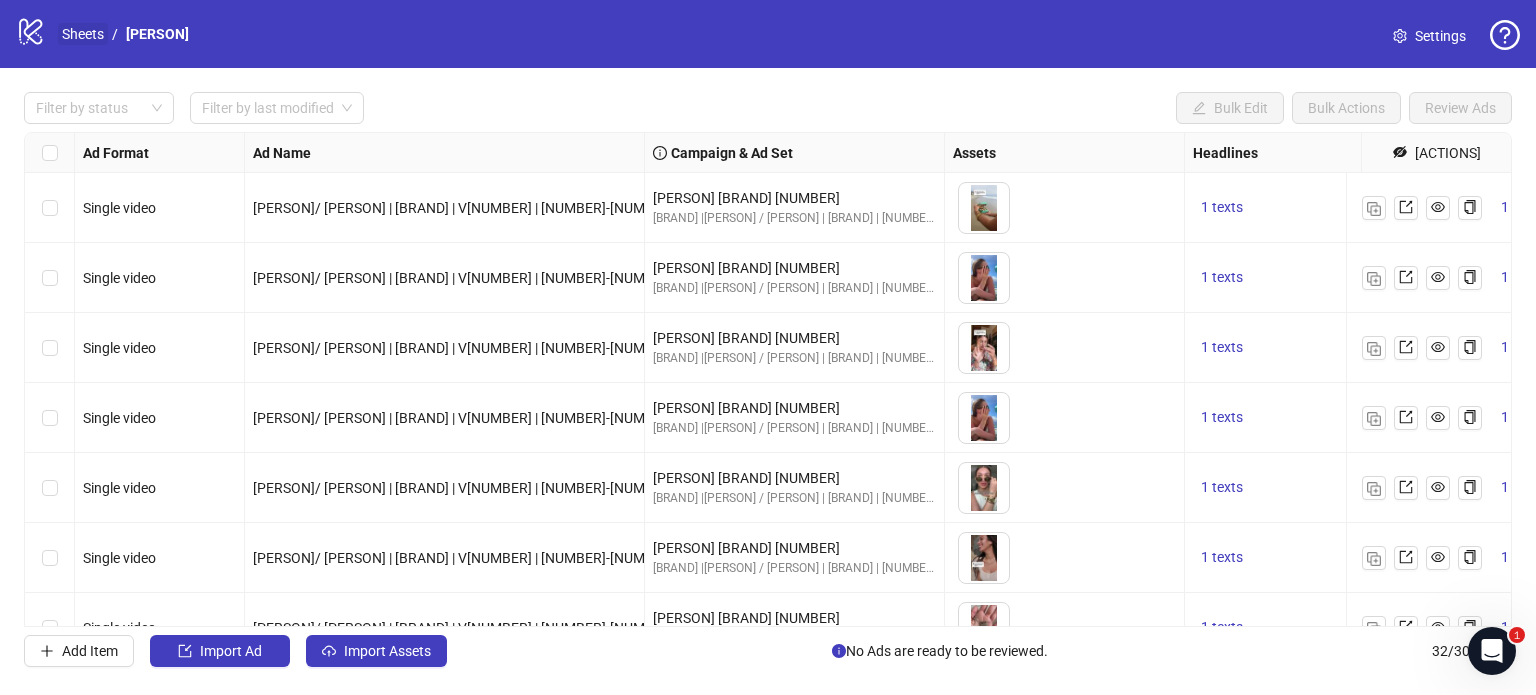 click on "Sheets" at bounding box center (83, 34) 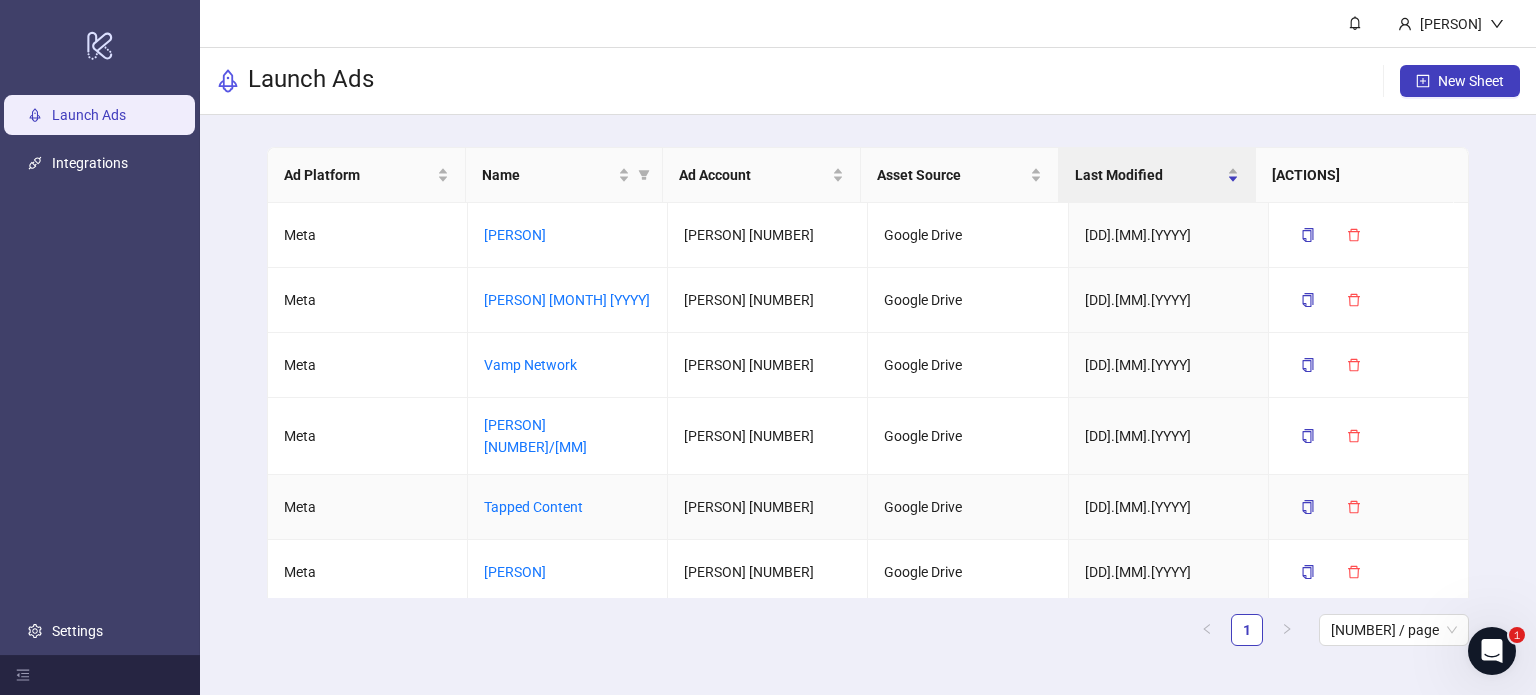 click on "Tapped Content" at bounding box center [568, 507] 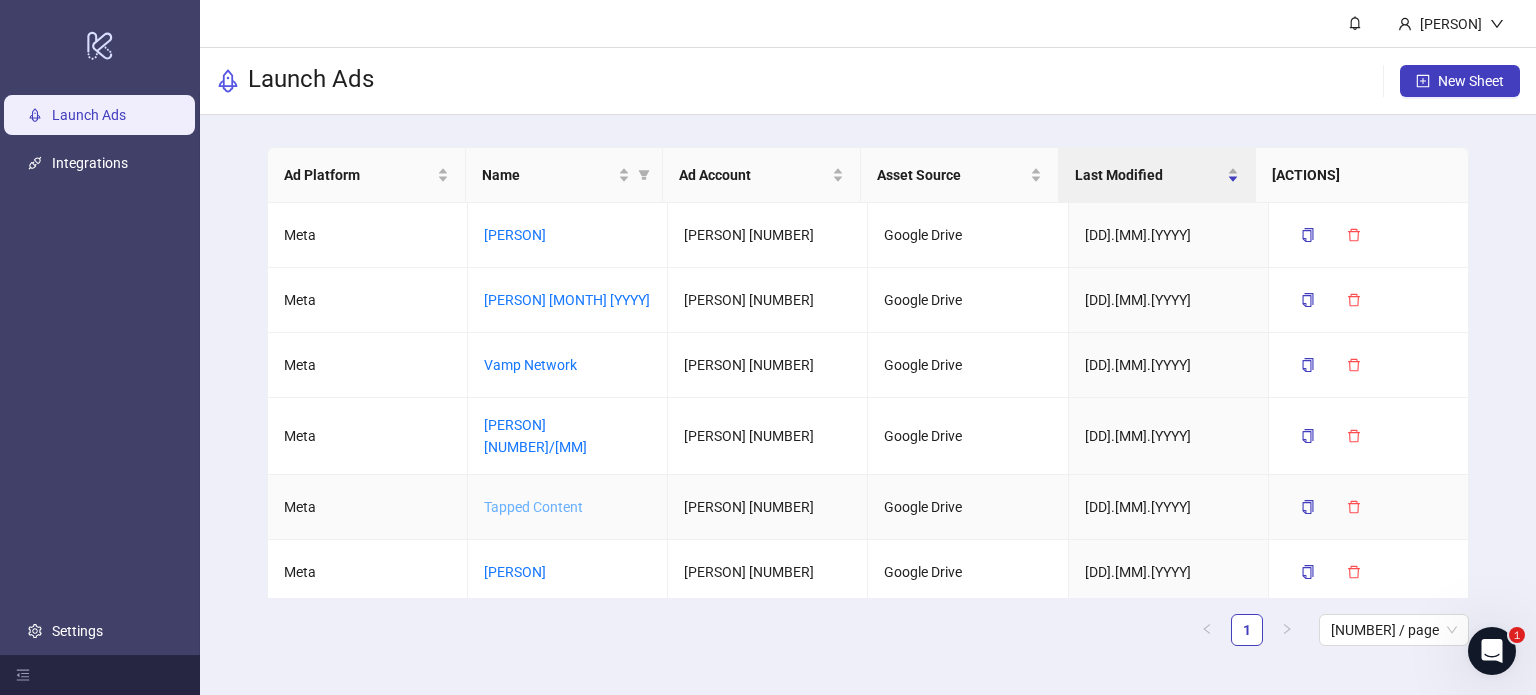 click on "Tapped Content" at bounding box center (533, 507) 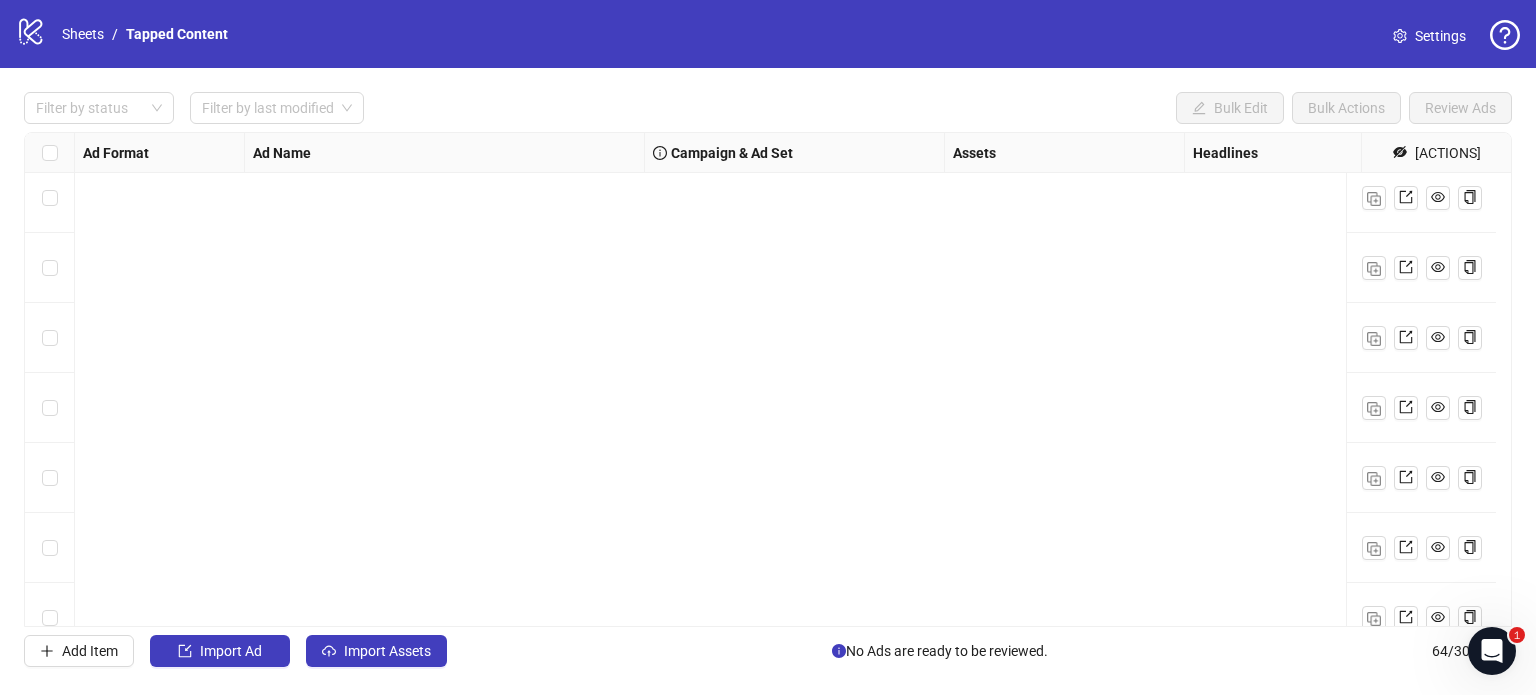 scroll, scrollTop: 4041, scrollLeft: 0, axis: vertical 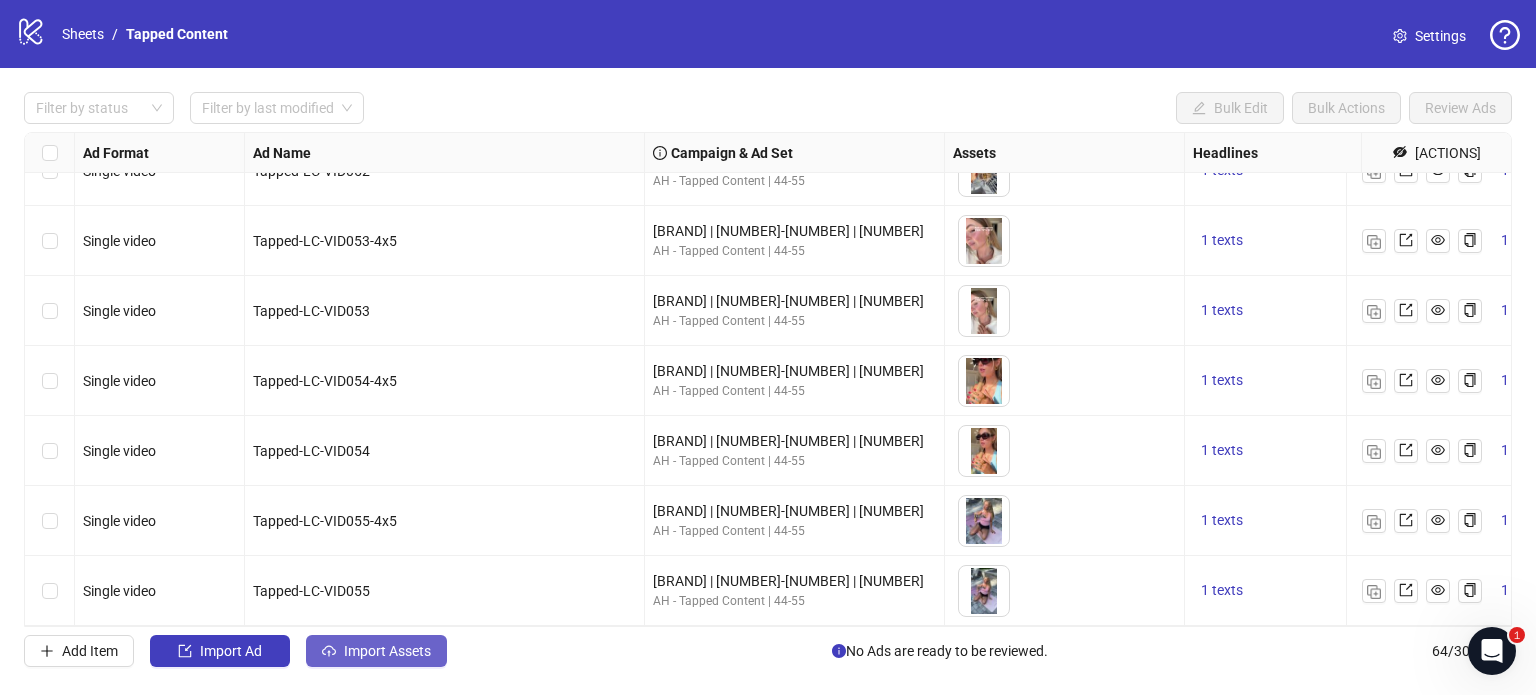 click on "Import Assets" at bounding box center (376, 651) 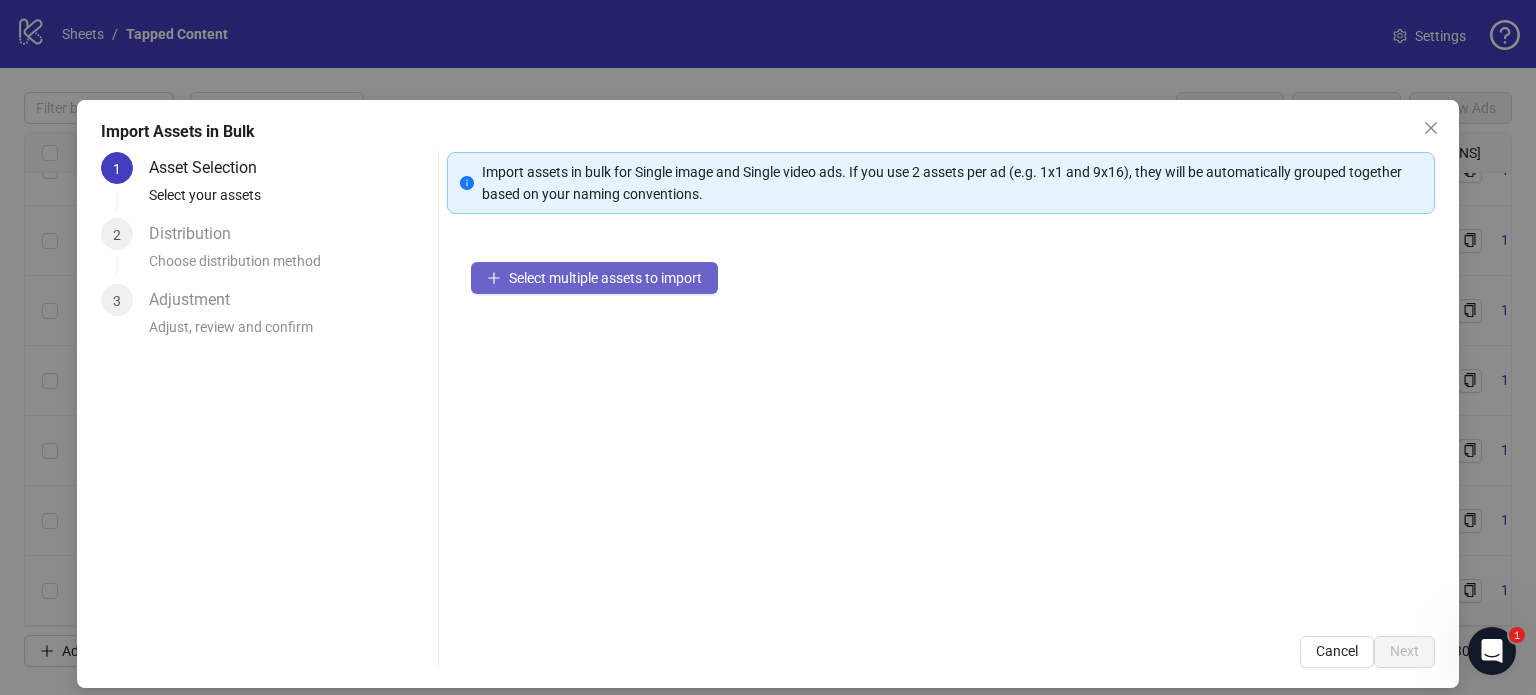 click on "Select multiple assets to import" at bounding box center (605, 278) 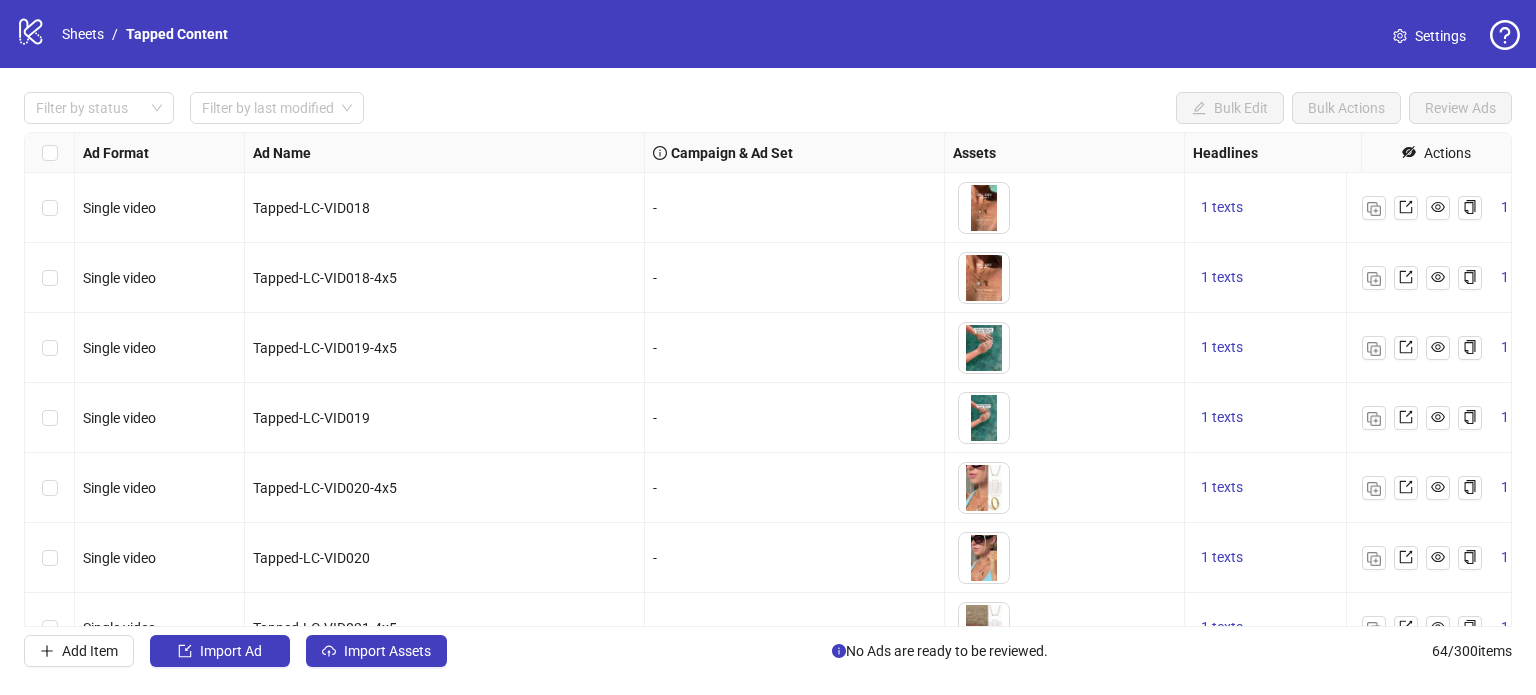 scroll, scrollTop: 0, scrollLeft: 0, axis: both 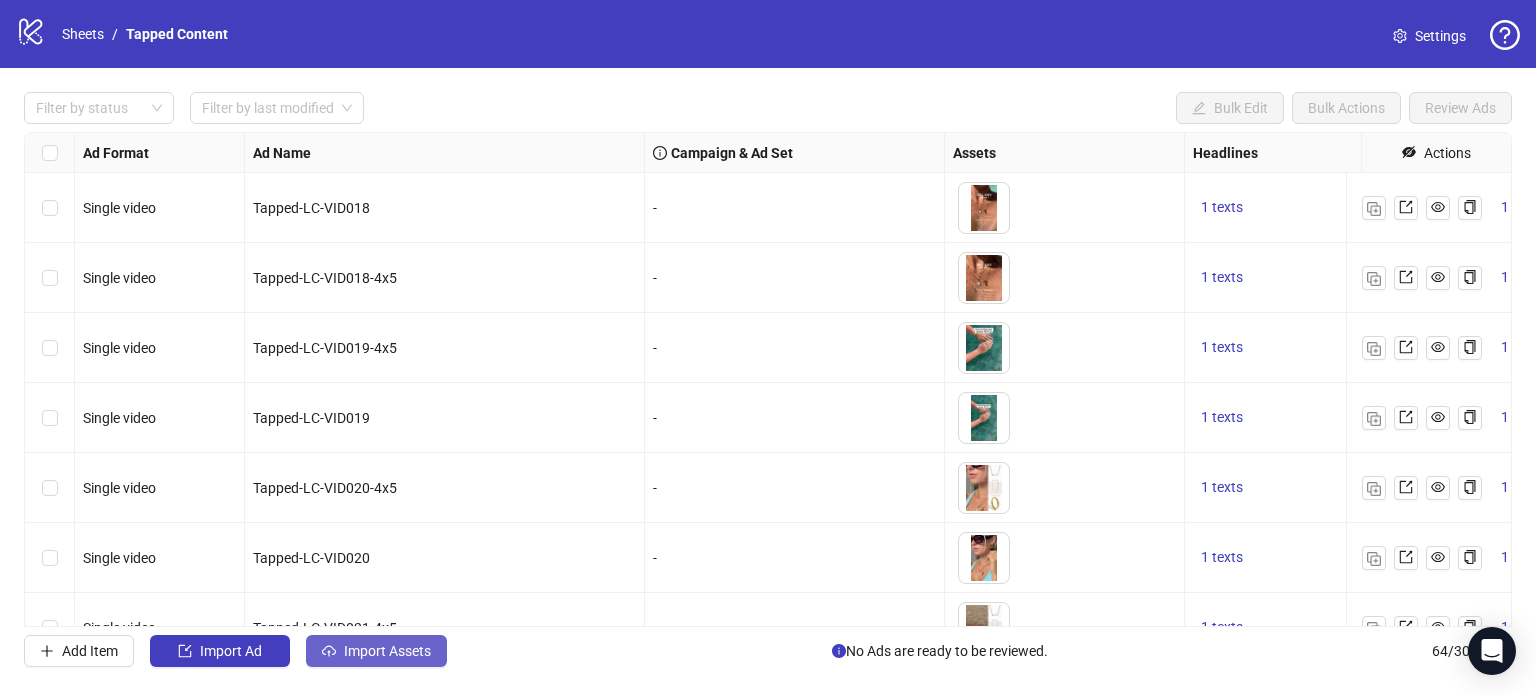 click on "Import Assets" at bounding box center (231, 651) 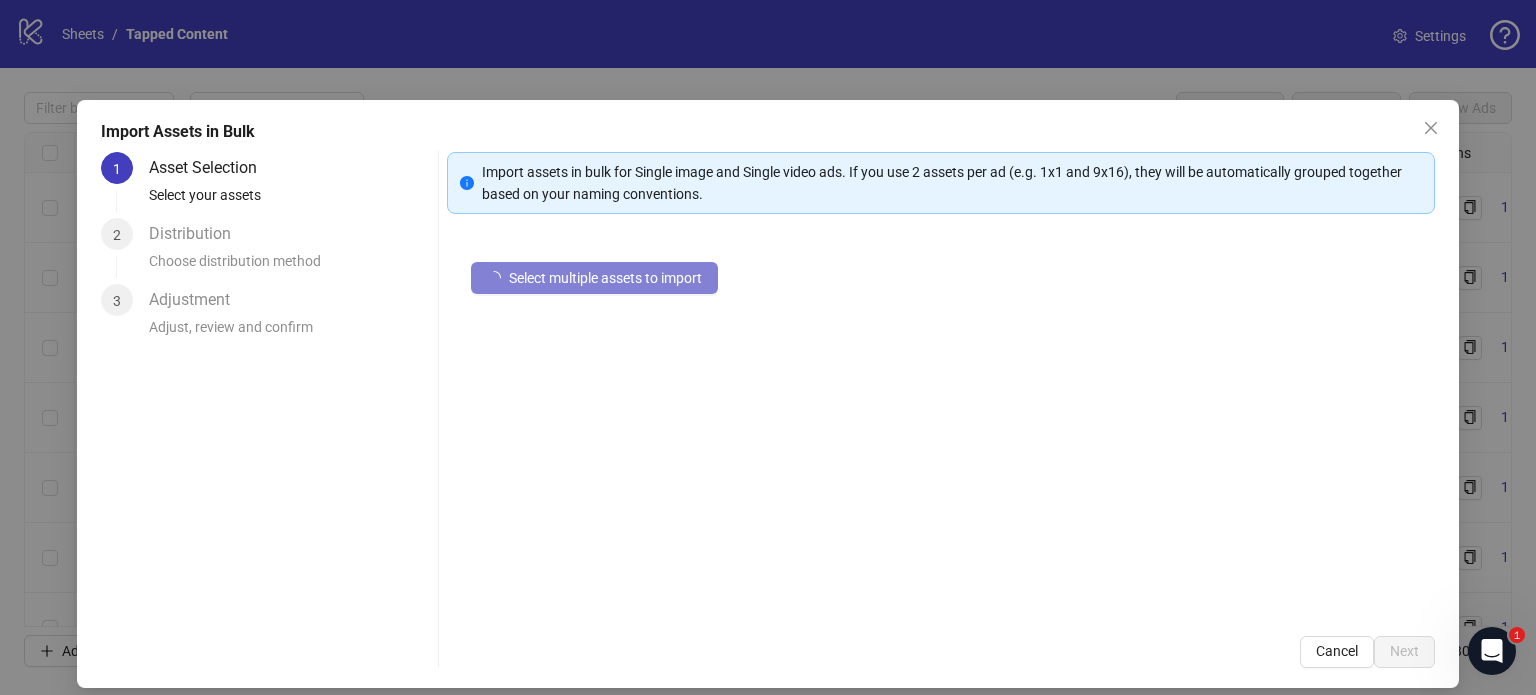 scroll, scrollTop: 0, scrollLeft: 0, axis: both 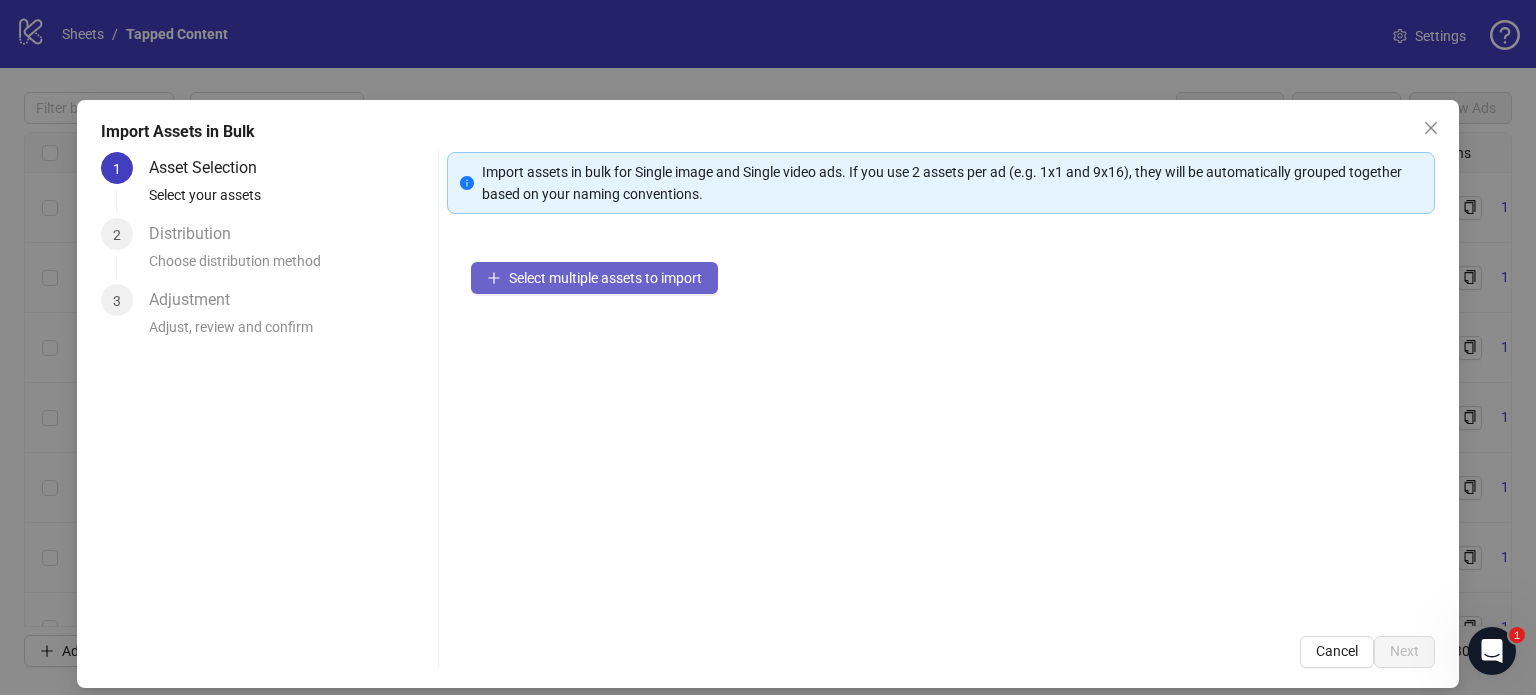 click on "Select multiple assets to import" at bounding box center (605, 278) 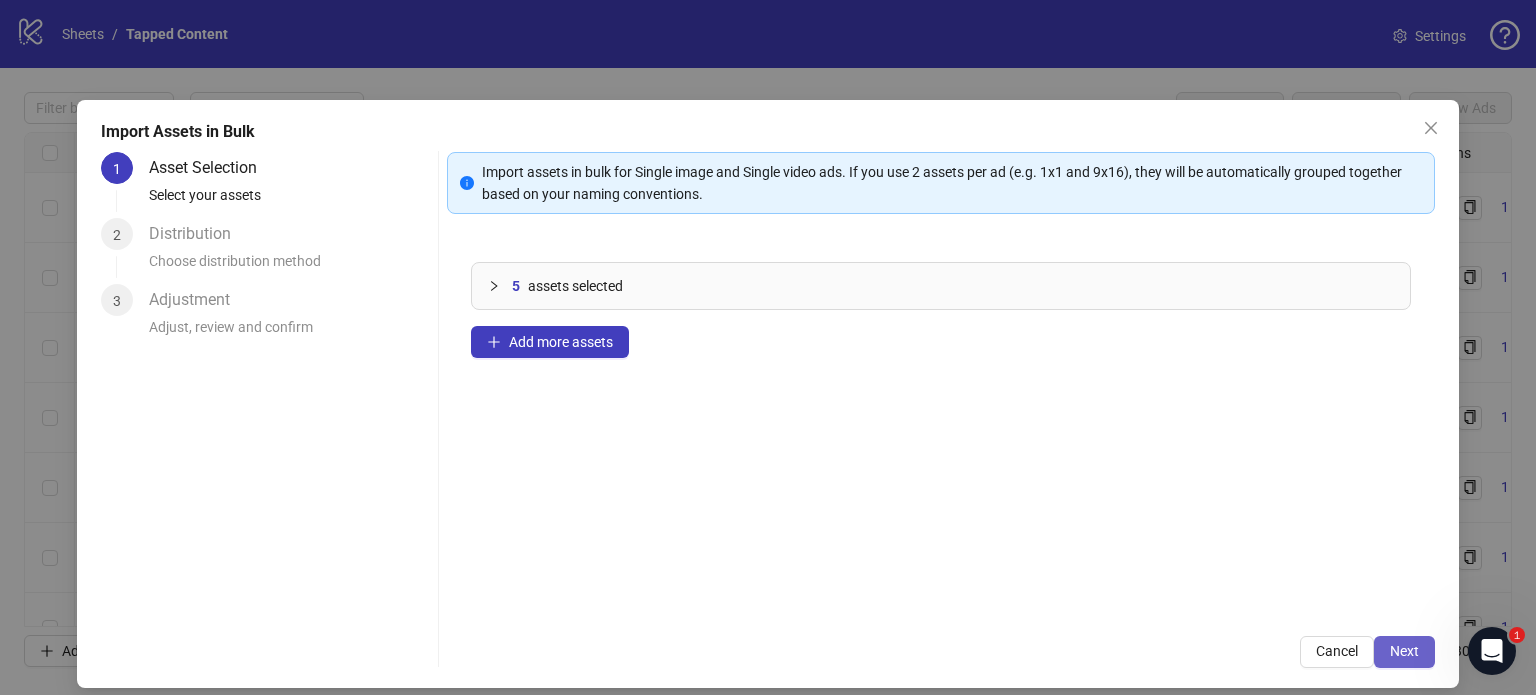 click on "Next" at bounding box center [1404, 651] 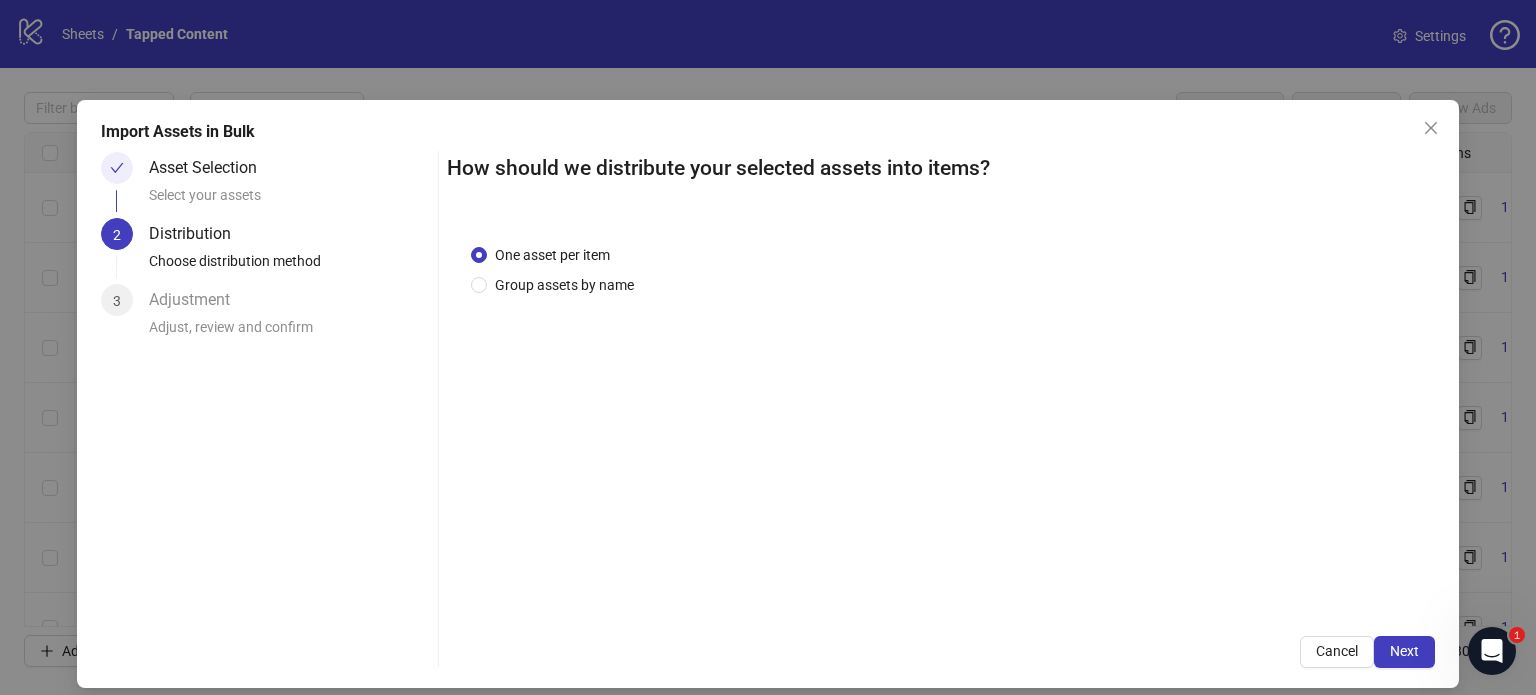 click on "Next" at bounding box center [1404, 651] 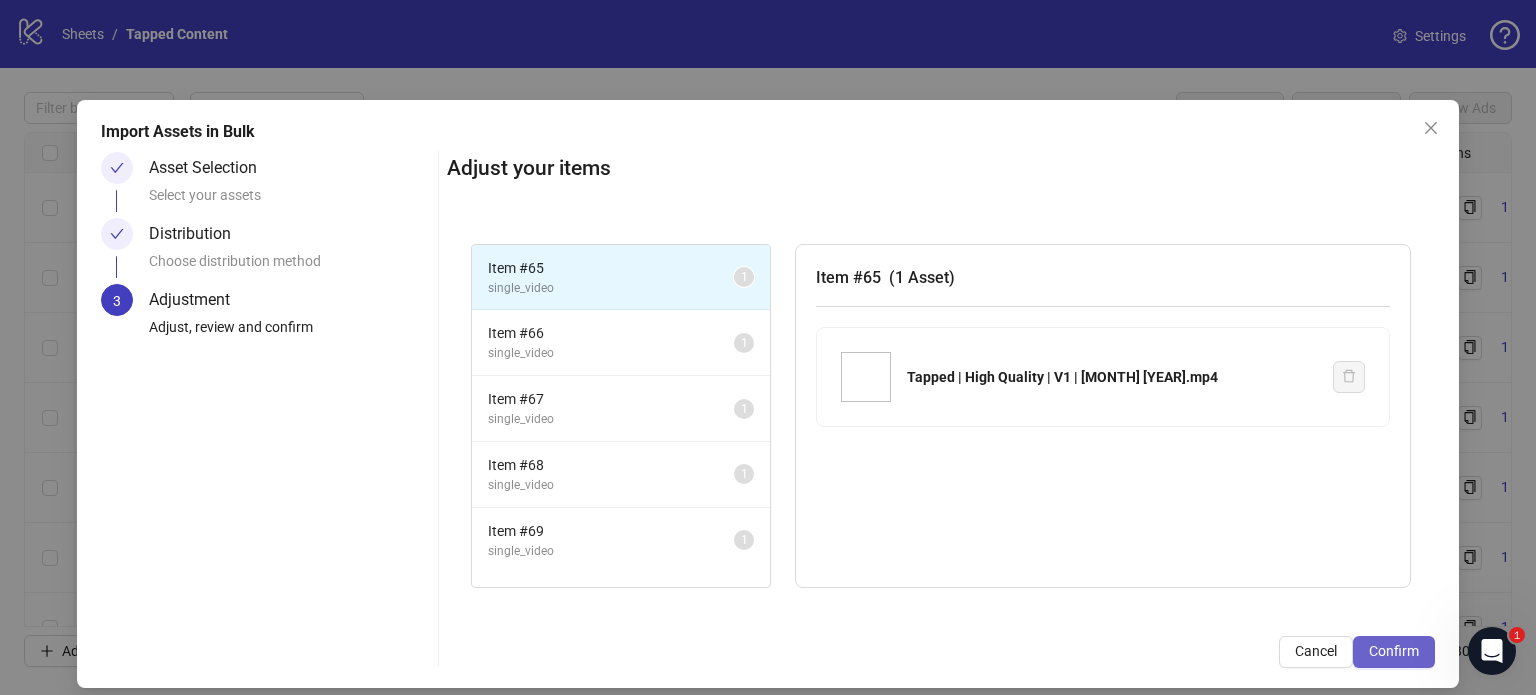 click on "Confirm" at bounding box center [1394, 651] 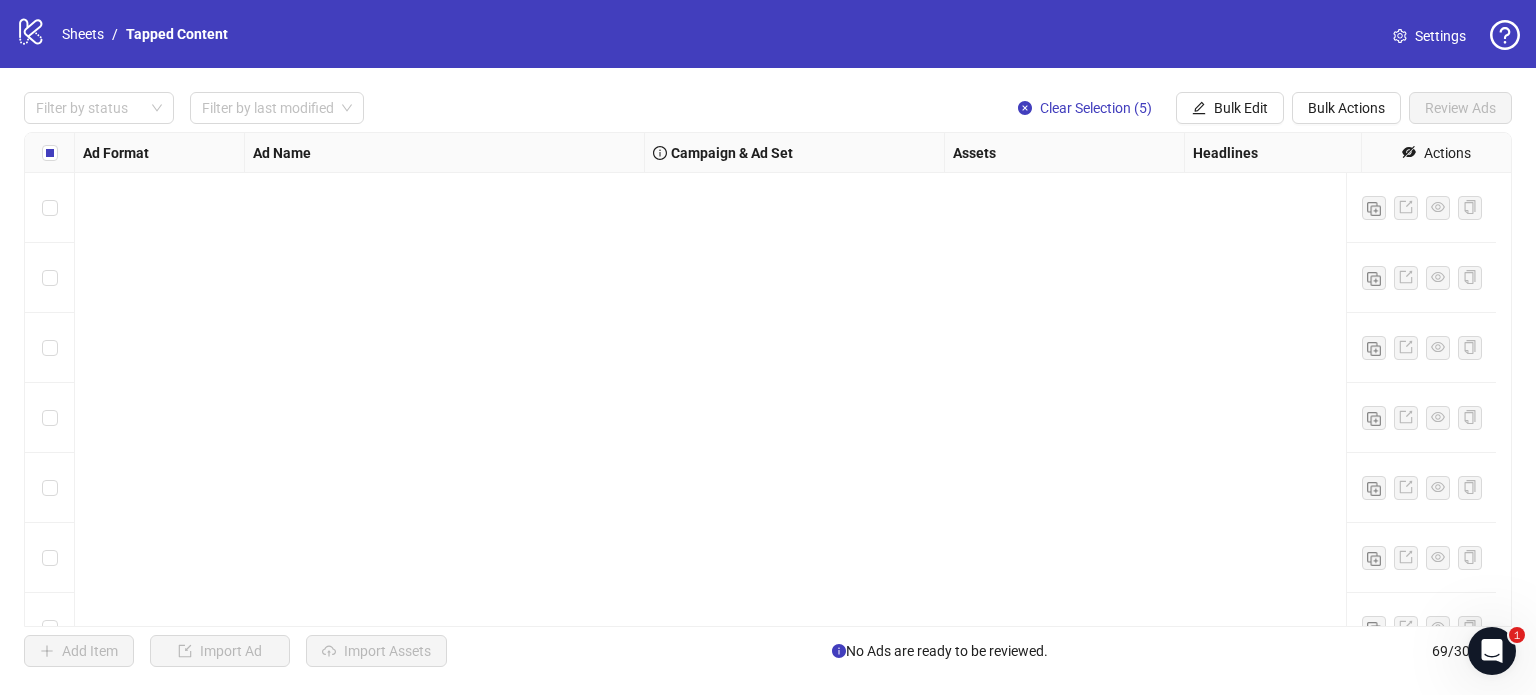 scroll, scrollTop: 4392, scrollLeft: 0, axis: vertical 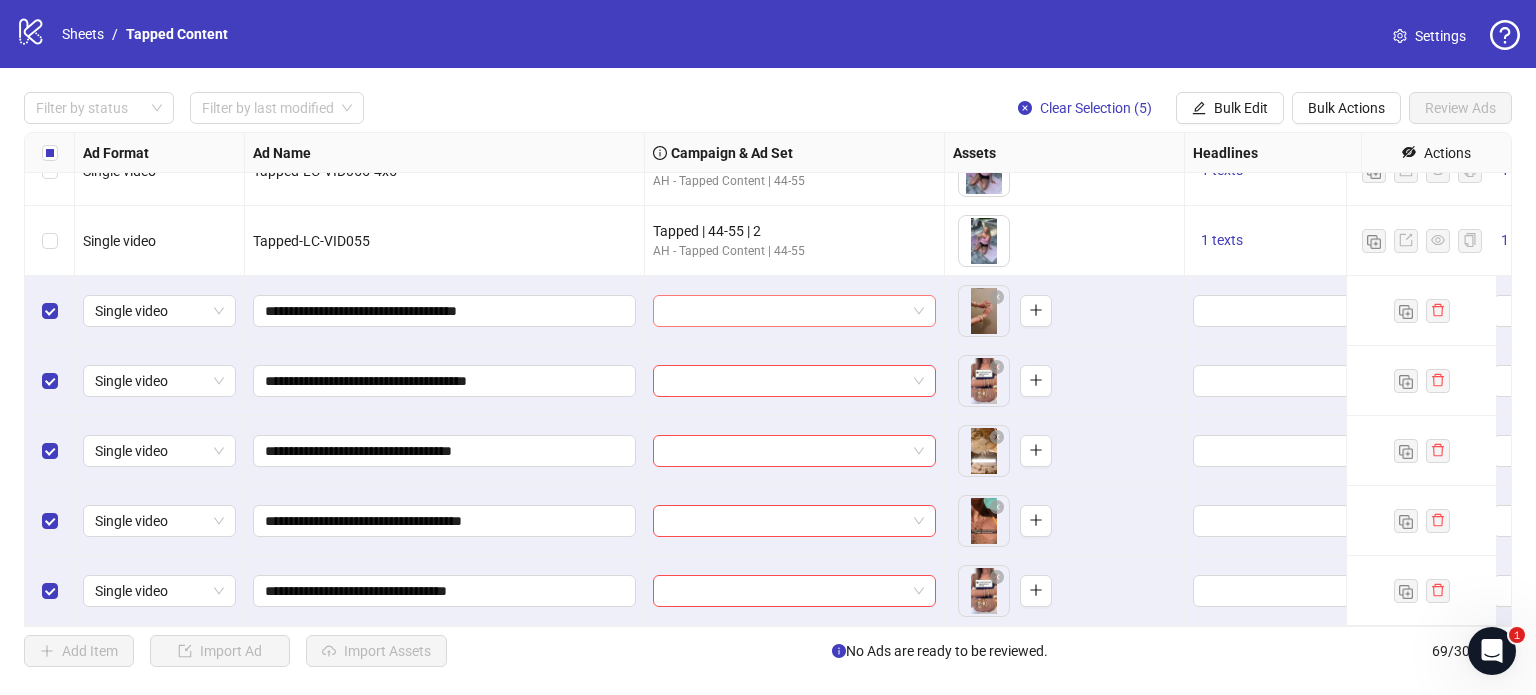 click at bounding box center (785, 311) 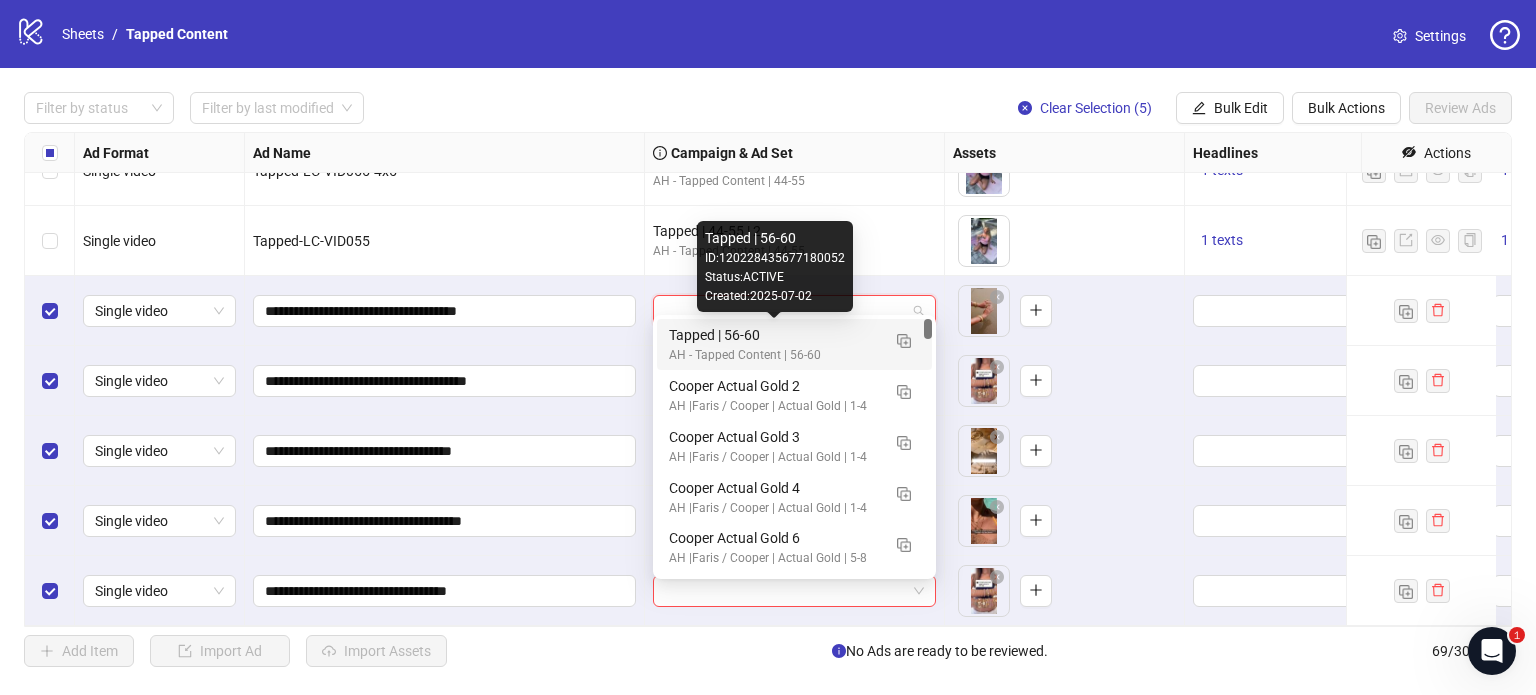 click on "Tapped | 56-60" at bounding box center (774, 335) 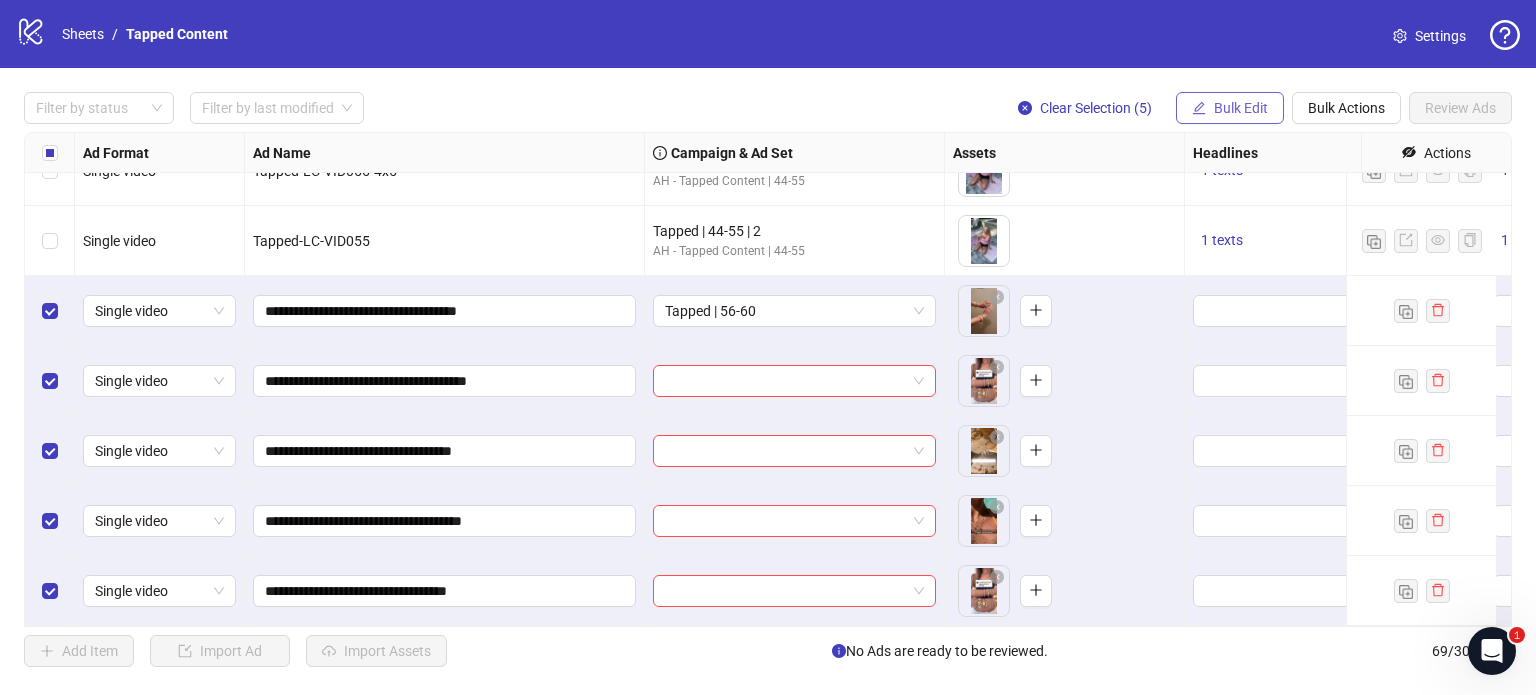 click on "Bulk Edit" at bounding box center (1241, 108) 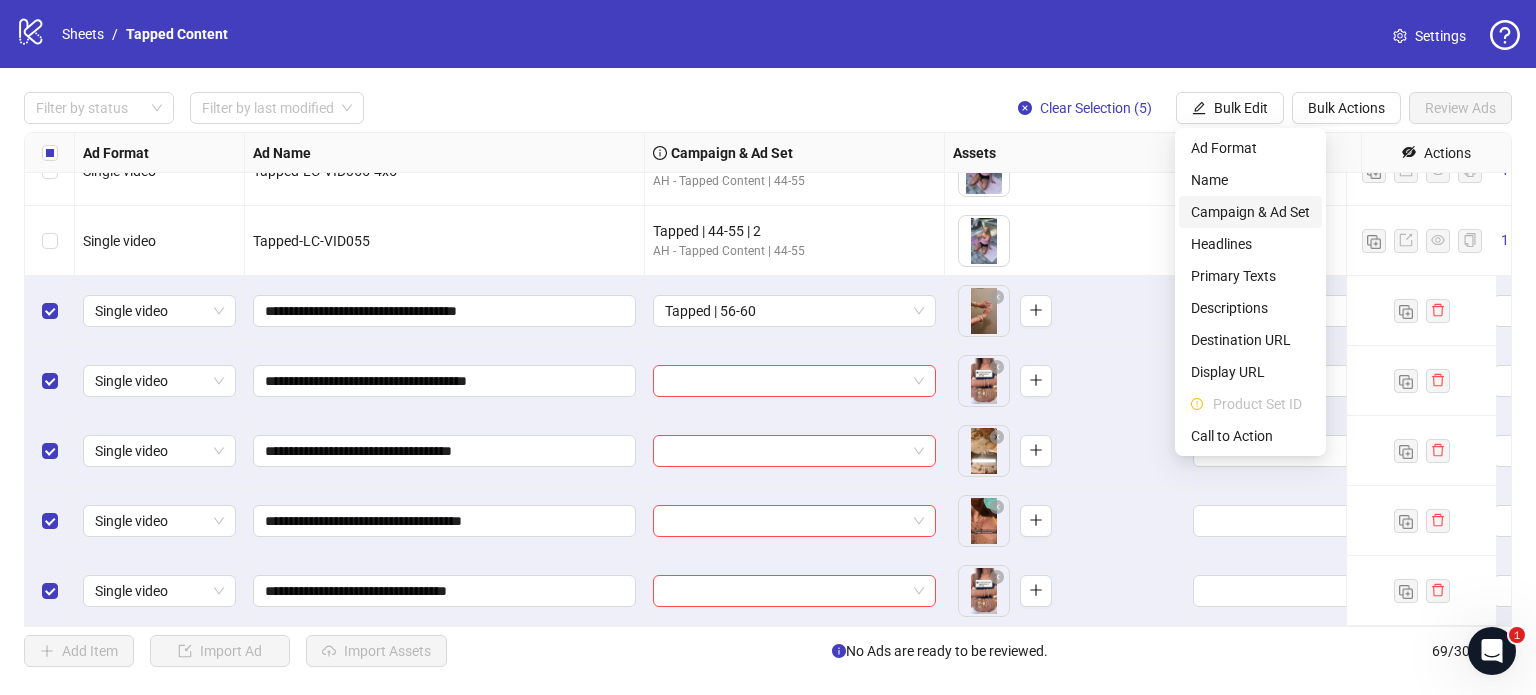 click on "Campaign & Ad Set" at bounding box center (1250, 212) 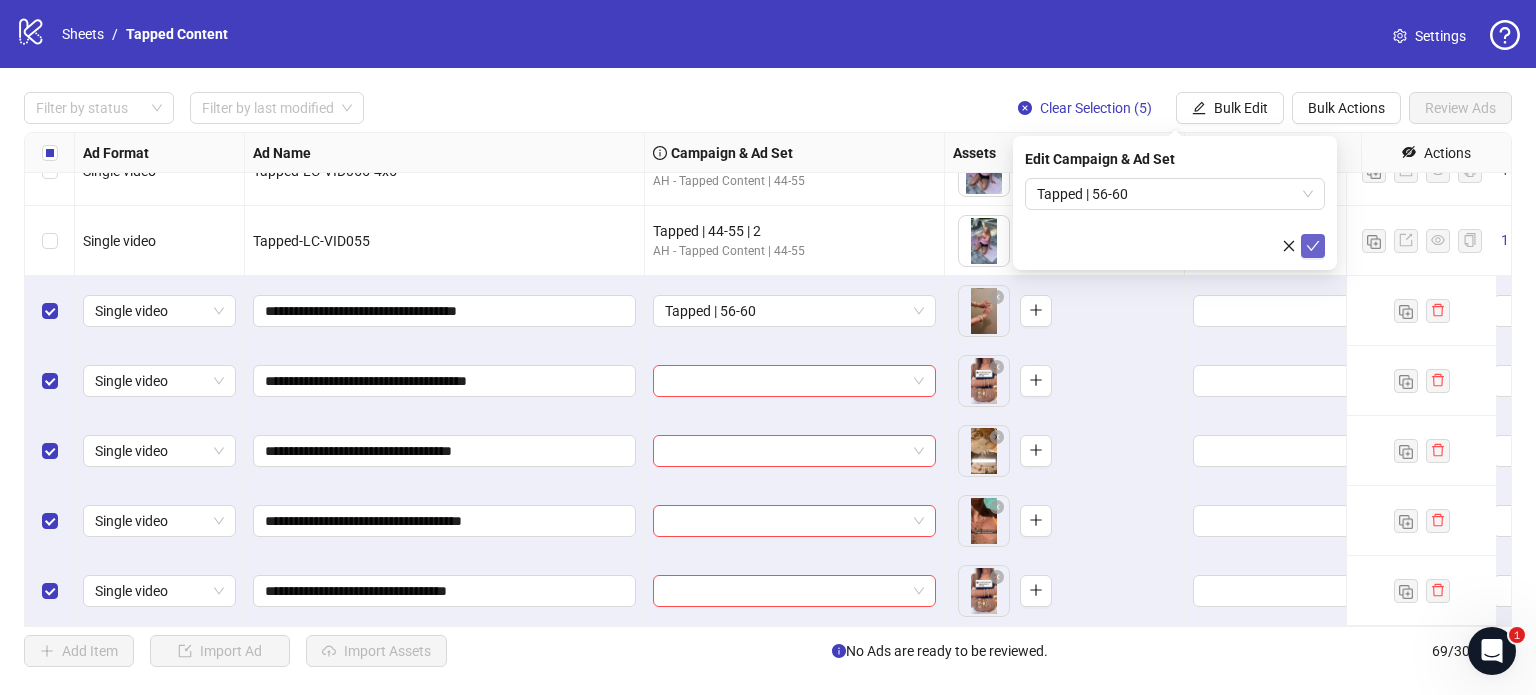 click at bounding box center (1313, 246) 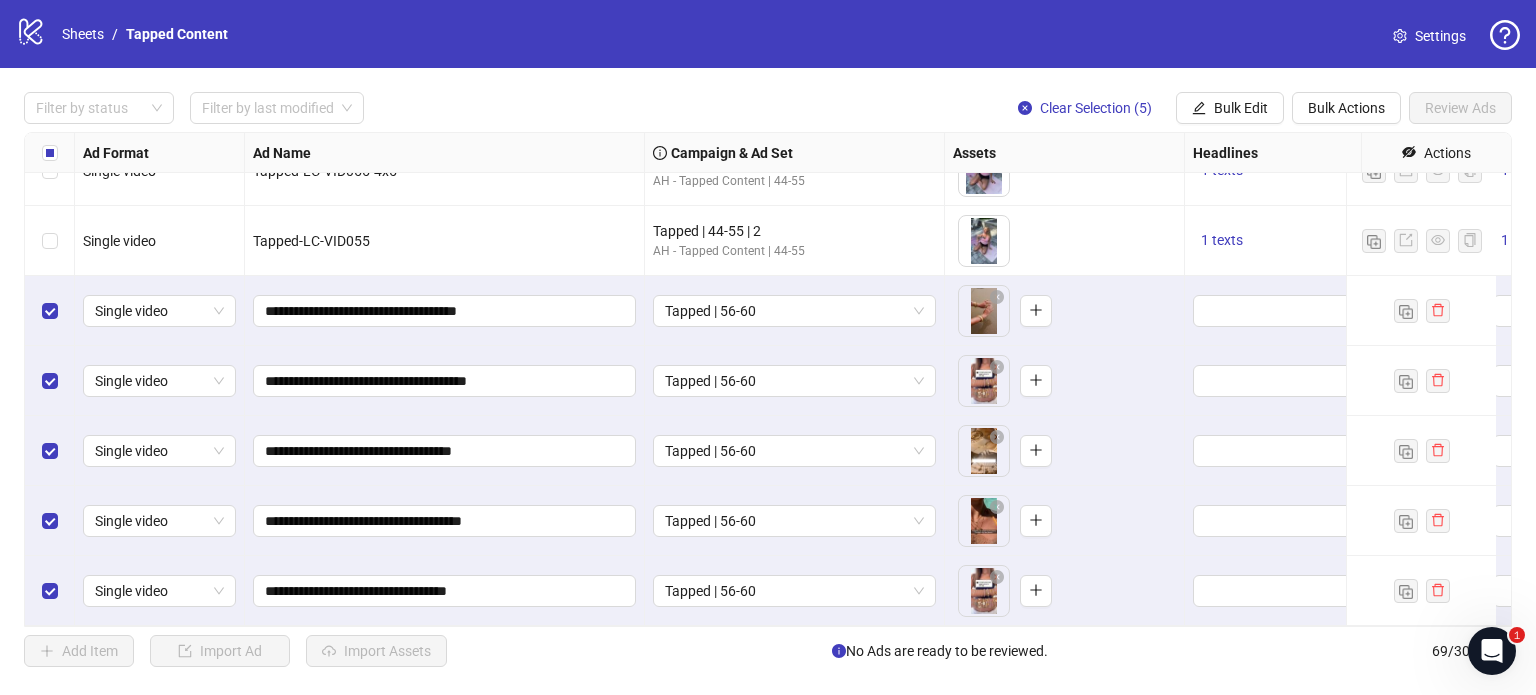 scroll, scrollTop: 4392, scrollLeft: 371, axis: both 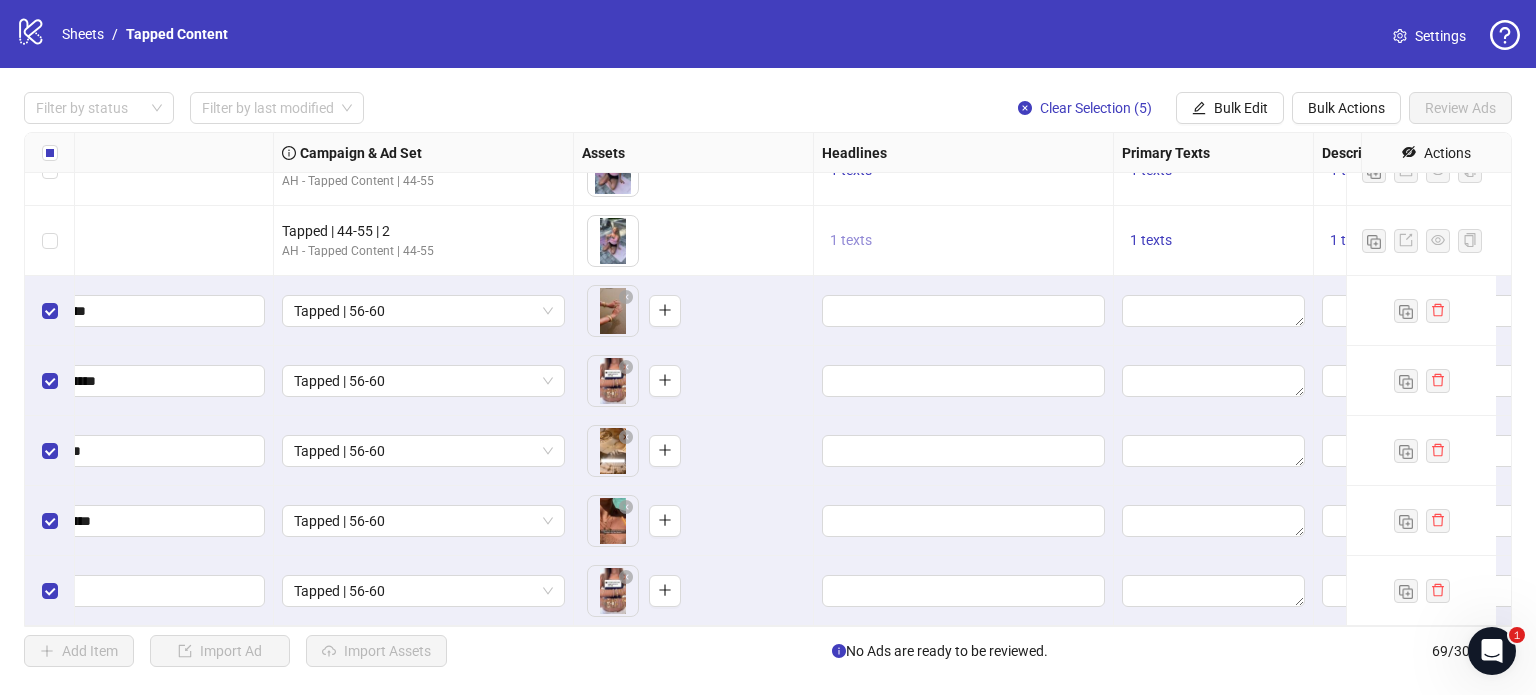 click on "1 texts" at bounding box center (851, 240) 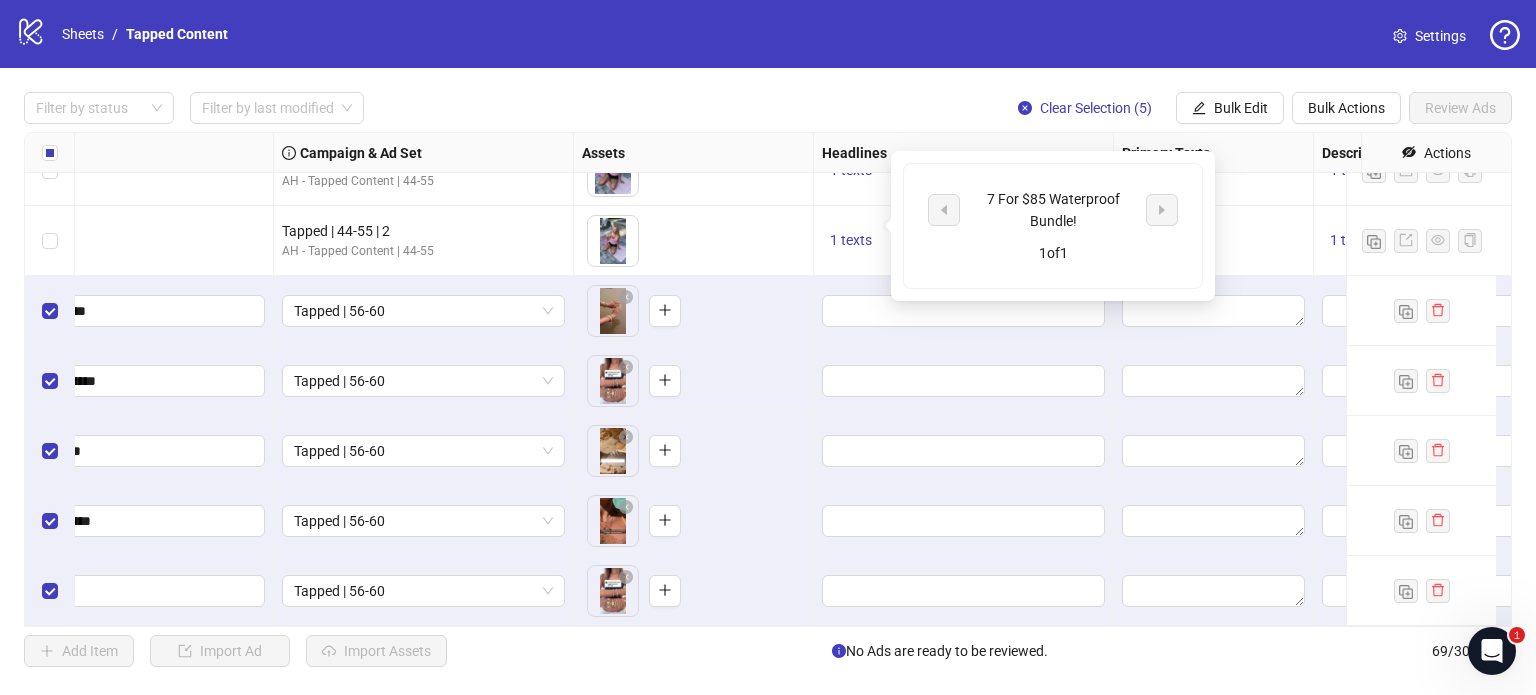 click on "7 For $85 Waterproof Bundle!" at bounding box center (1053, 210) 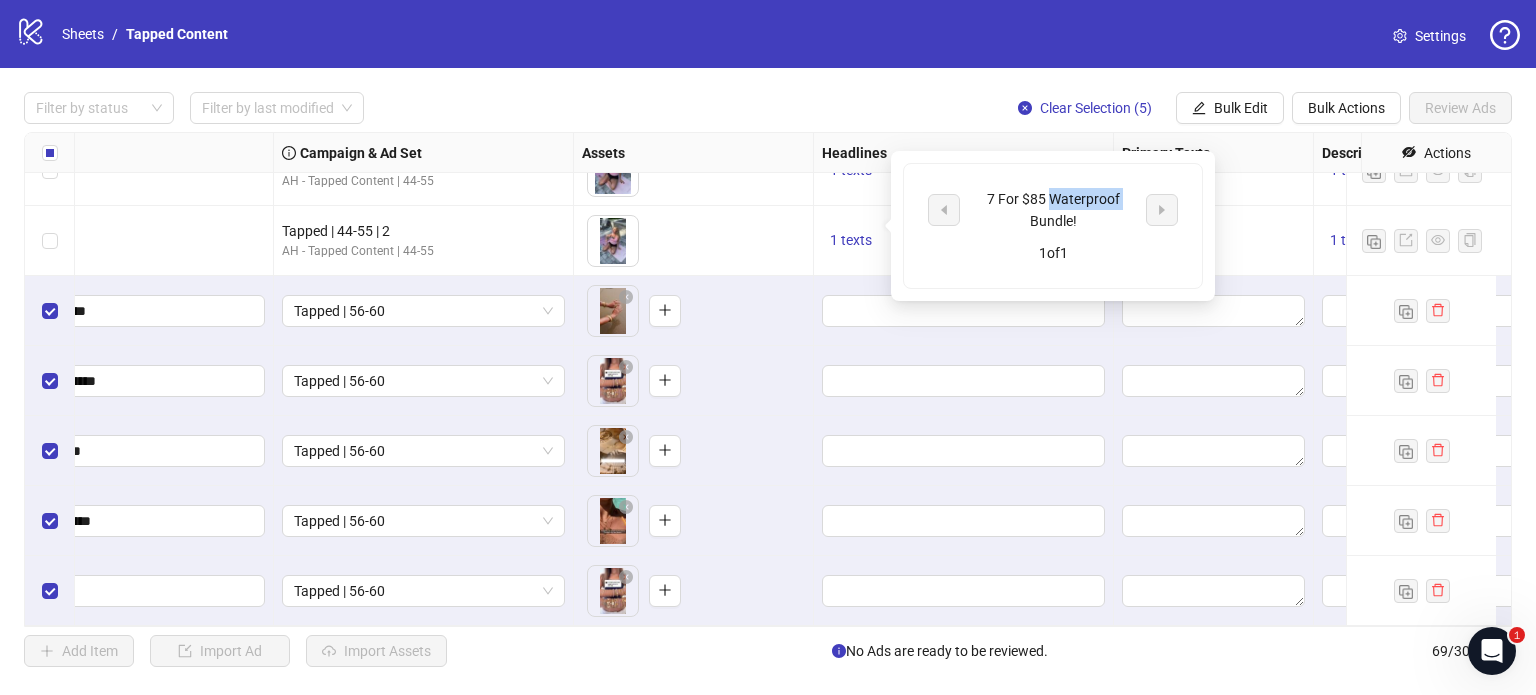 click on "7 For $85 Waterproof Bundle!" at bounding box center [1053, 210] 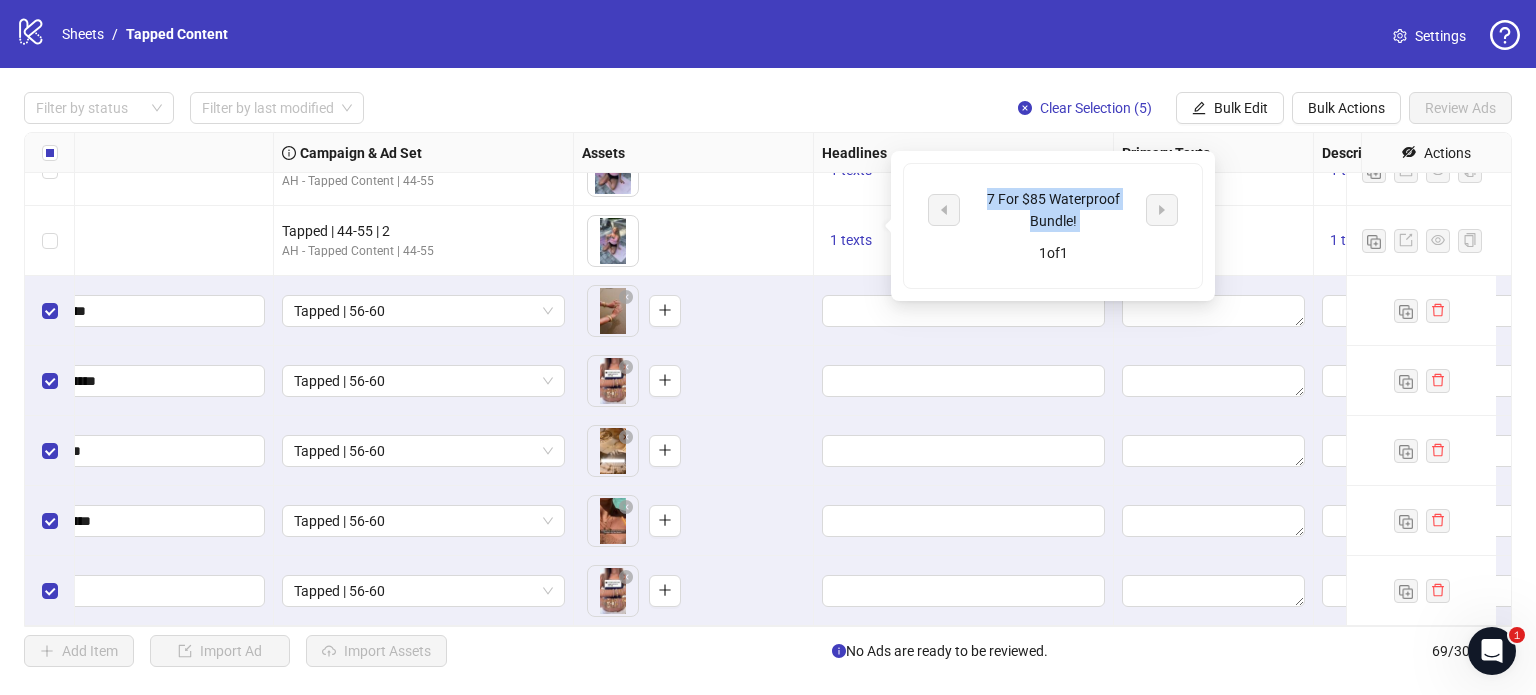 click on "7 For $85 Waterproof Bundle!" at bounding box center [1053, 210] 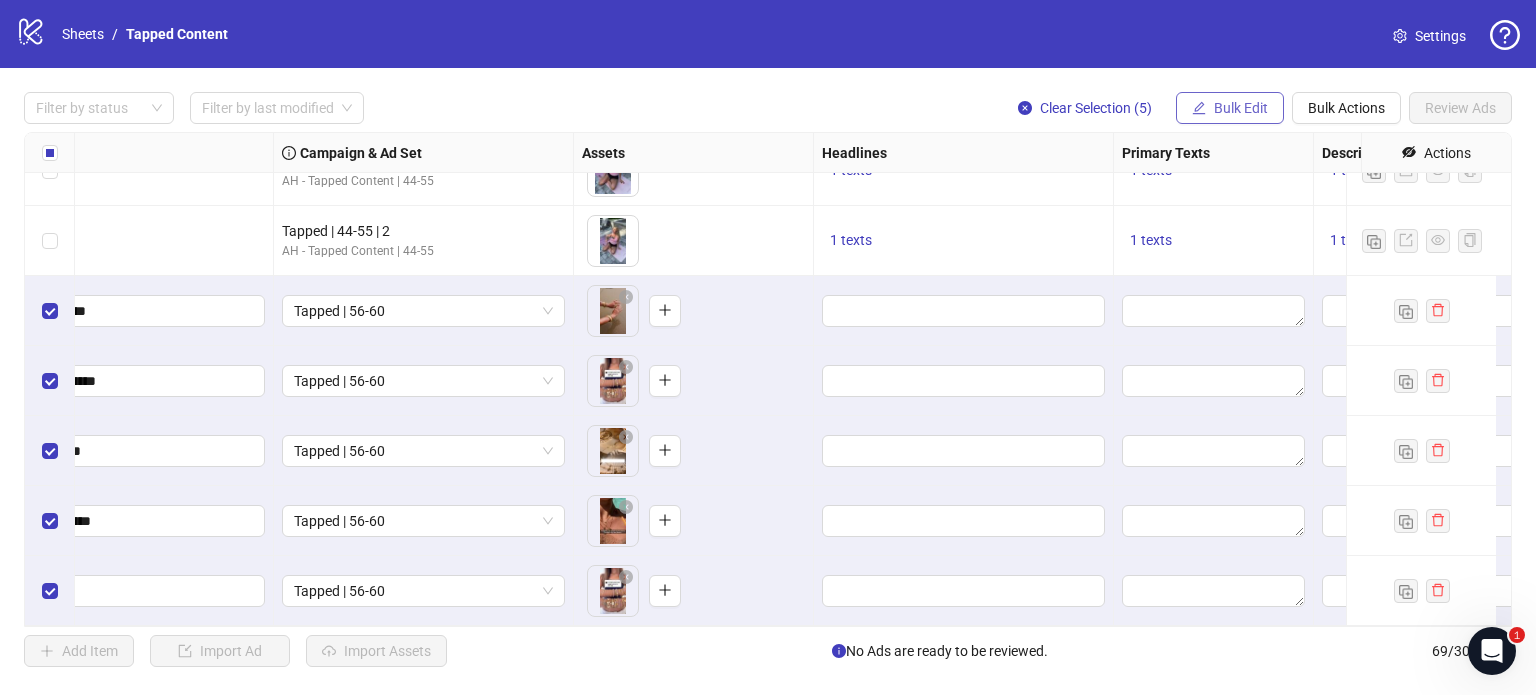 click on "Bulk Edit" at bounding box center [1241, 108] 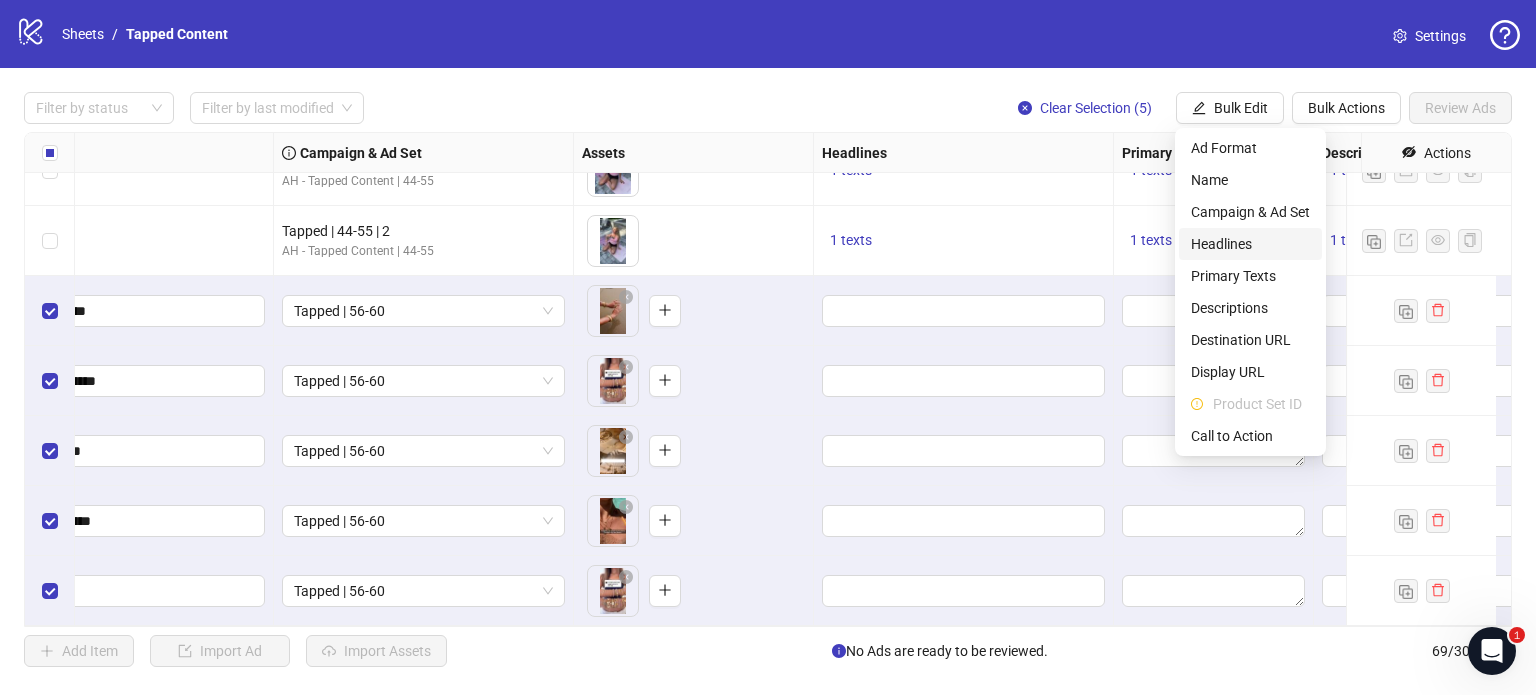 click on "Headlines" at bounding box center (1250, 244) 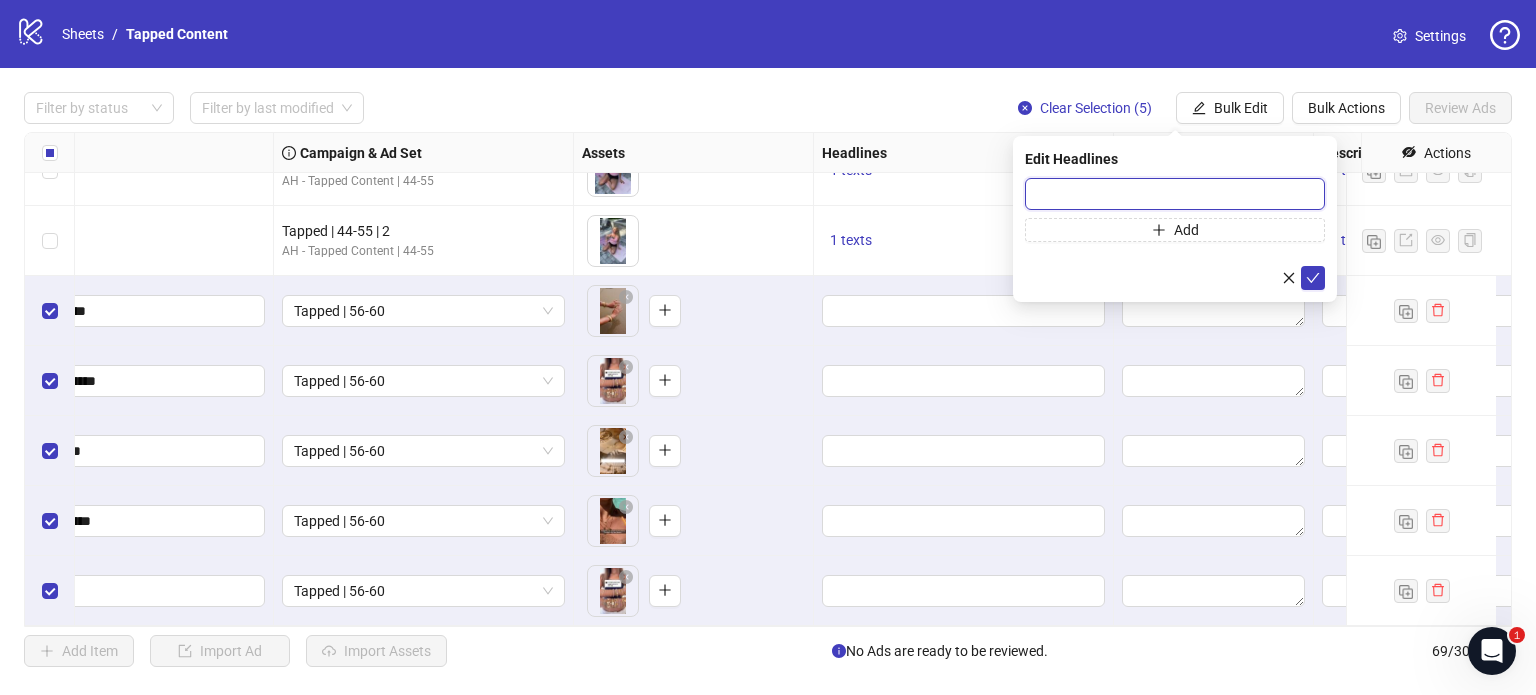click at bounding box center (1175, 194) 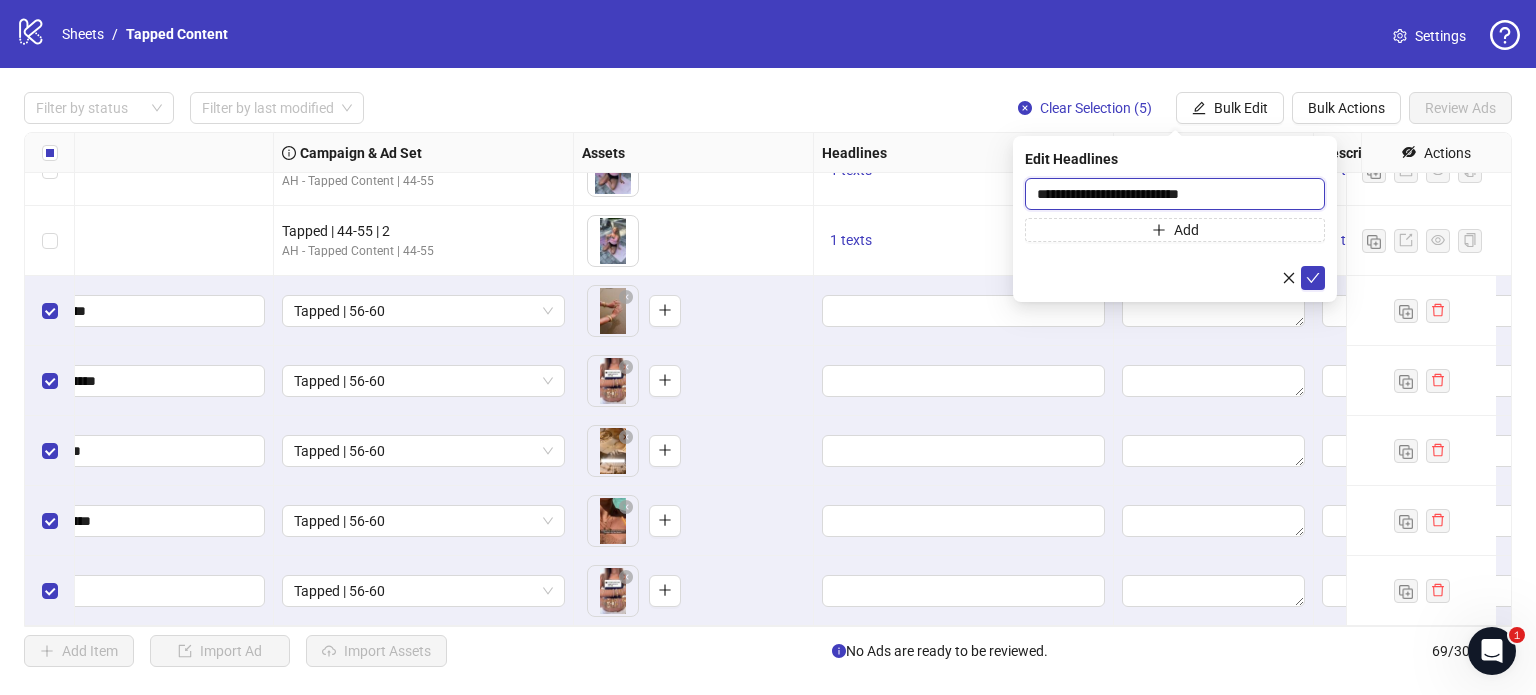 type on "**********" 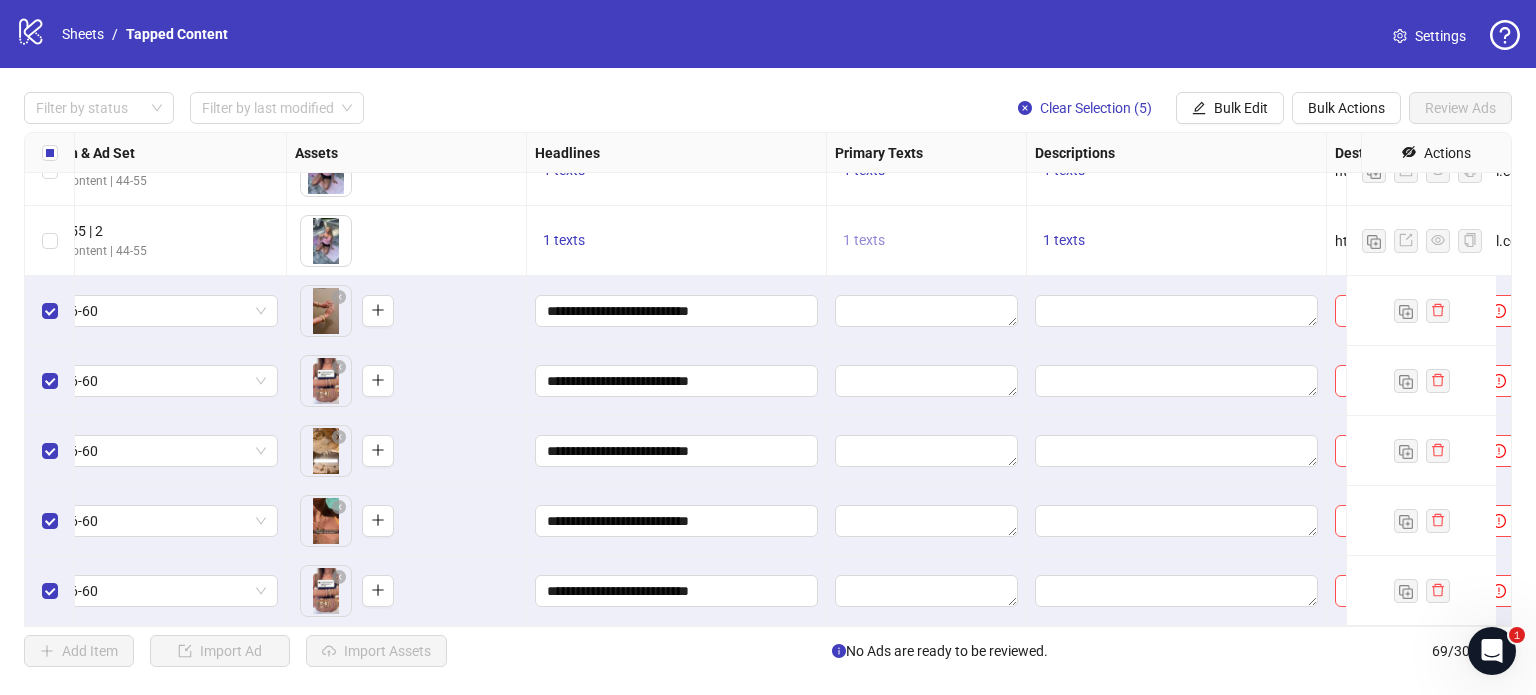 scroll, scrollTop: 4392, scrollLeft: 936, axis: both 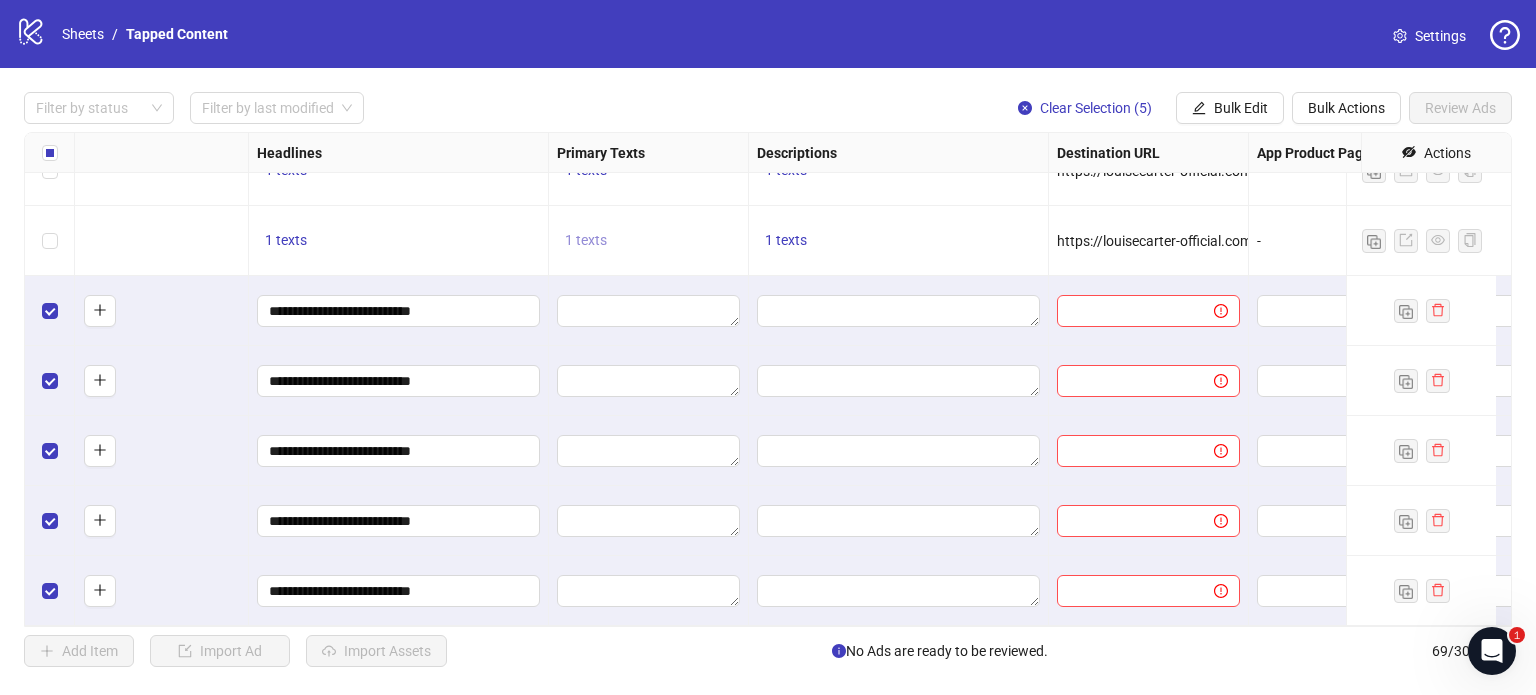 click on "1 texts" at bounding box center (586, 240) 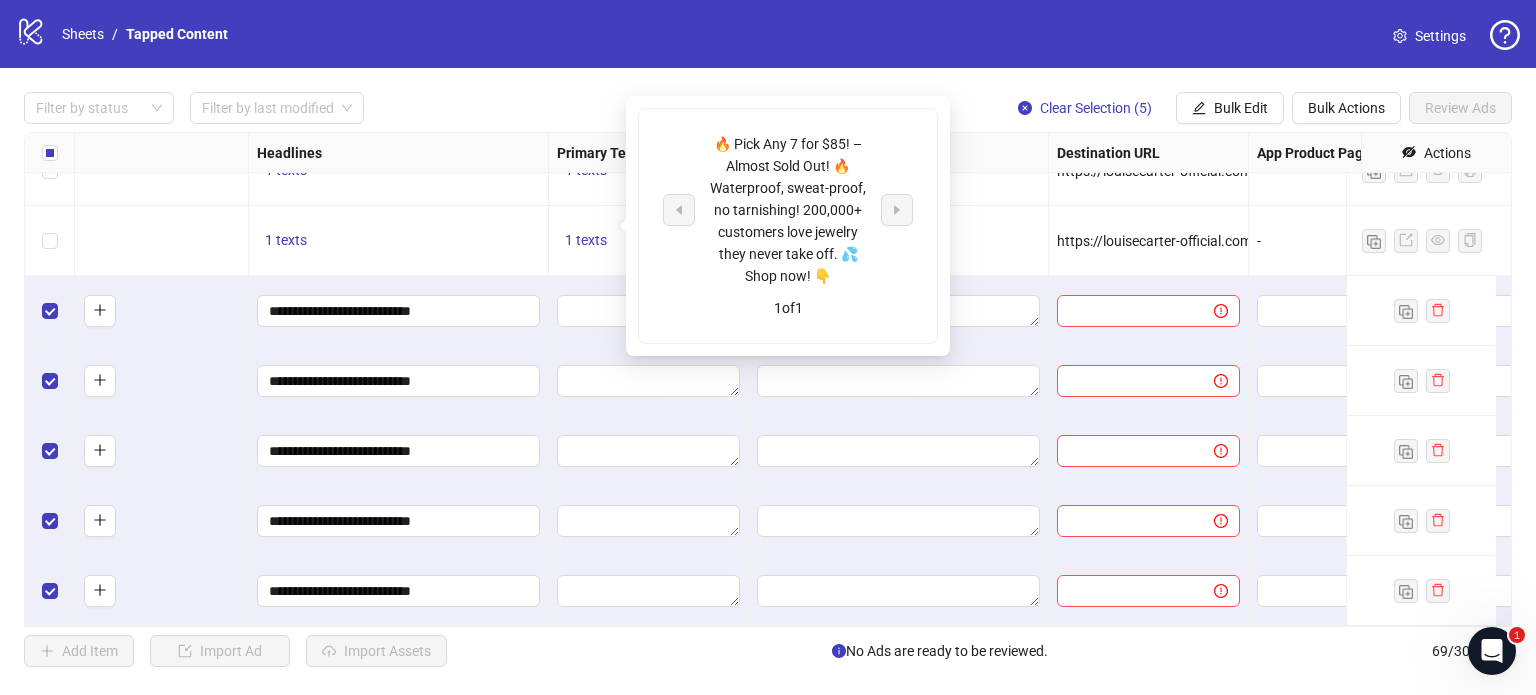click on "🔥 Pick Any 7 for $85! – Almost Sold Out! 🔥 Waterproof, sweat-proof, no tarnishing! 200,000+ customers love jewelry they never take off. 💦 Shop now! 👇" at bounding box center [788, 210] 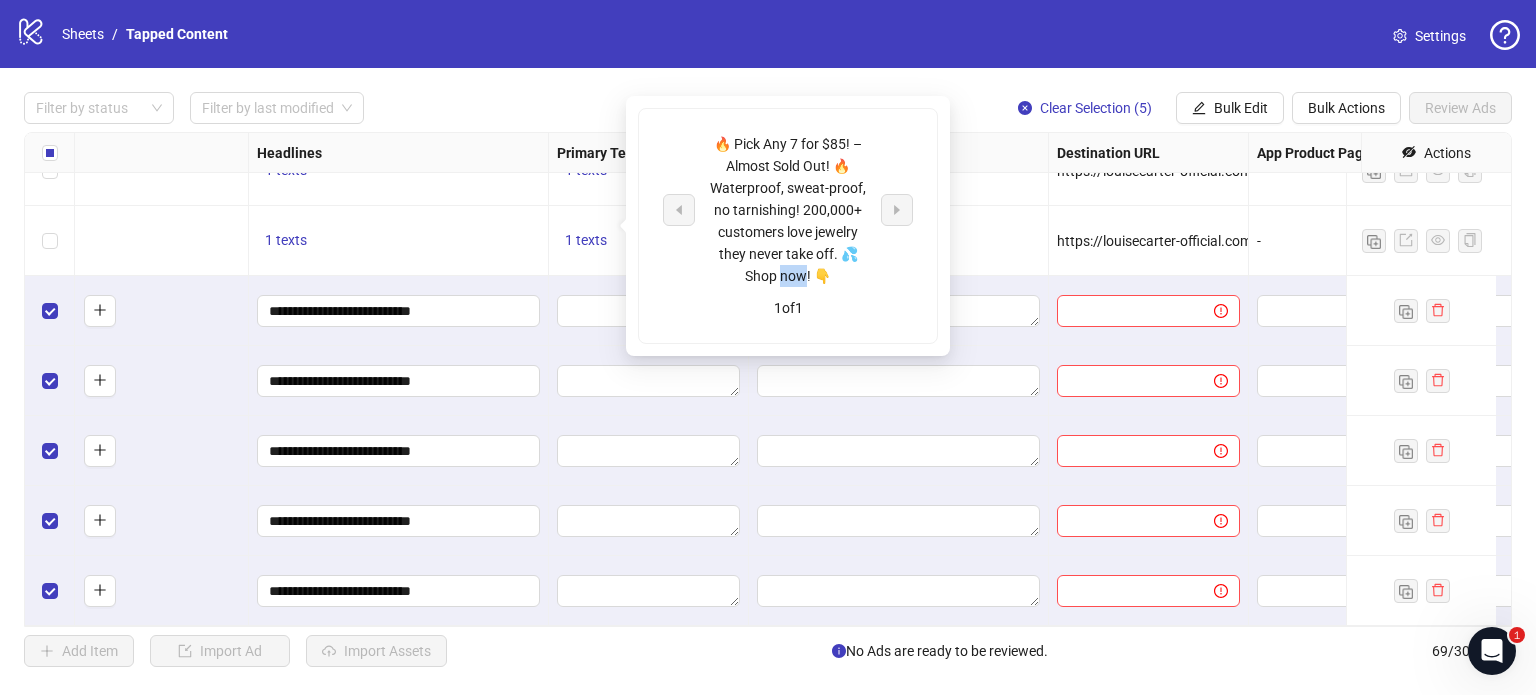 click on "🔥 Pick Any 7 for $85! – Almost Sold Out! 🔥 Waterproof, sweat-proof, no tarnishing! 200,000+ customers love jewelry they never take off. 💦 Shop now! 👇" at bounding box center (788, 210) 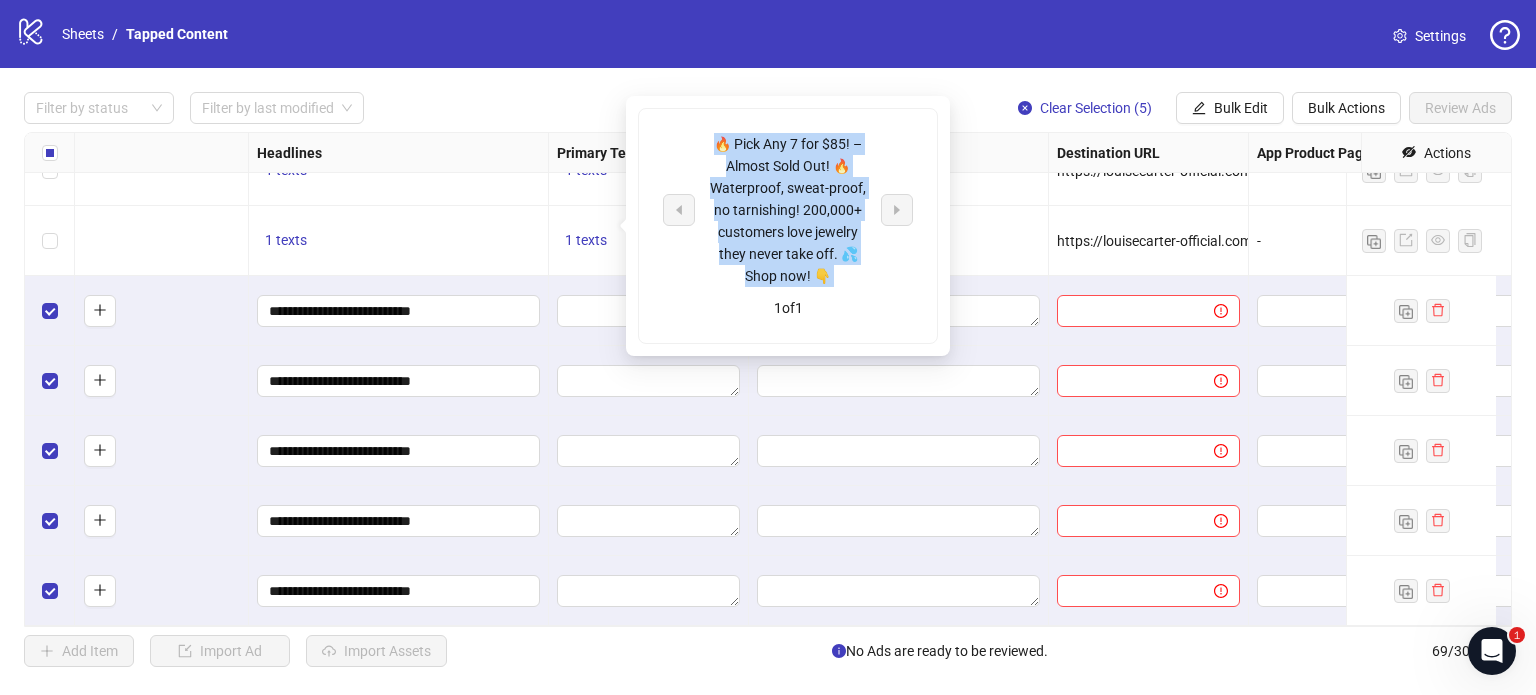 click on "🔥 Pick Any 7 for $85! – Almost Sold Out! 🔥 Waterproof, sweat-proof, no tarnishing! 200,000+ customers love jewelry they never take off. 💦 Shop now! 👇" at bounding box center (788, 210) 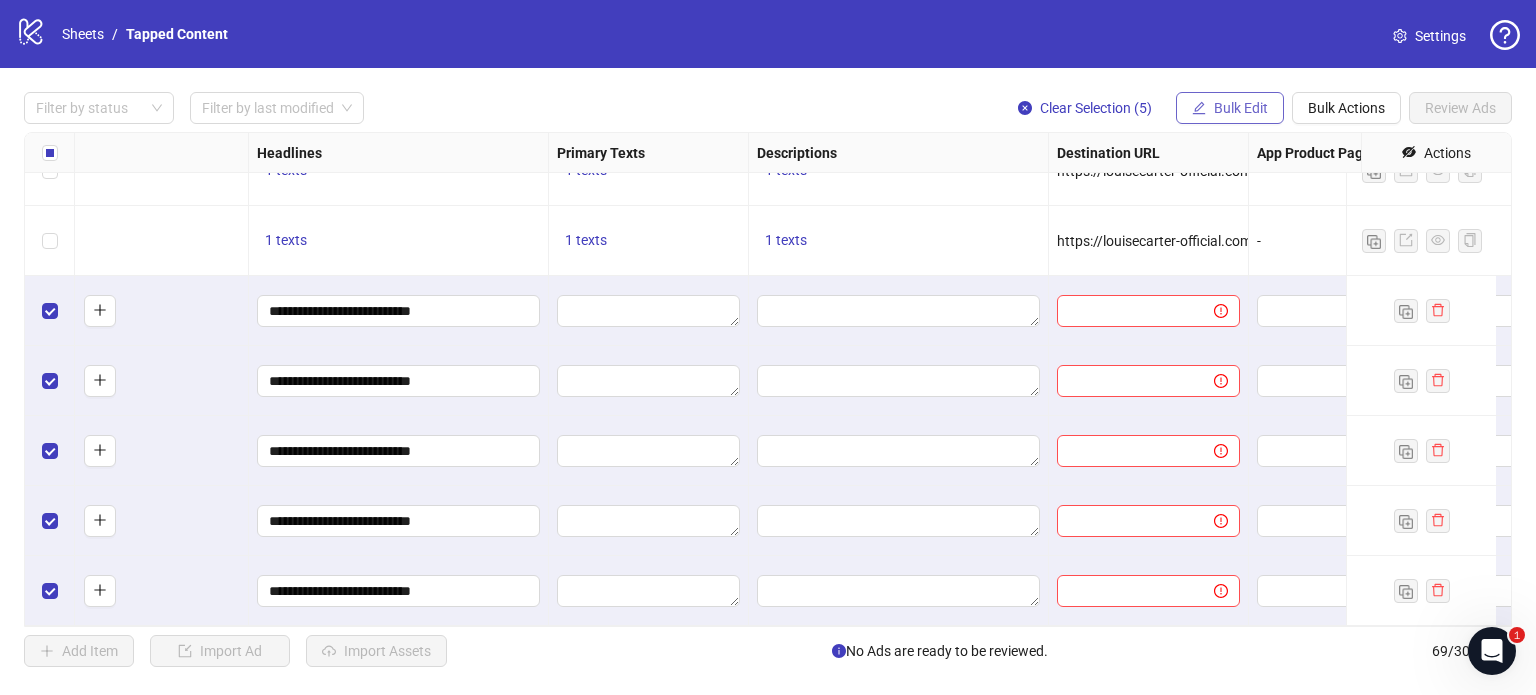 click on "Bulk Edit" at bounding box center [1241, 108] 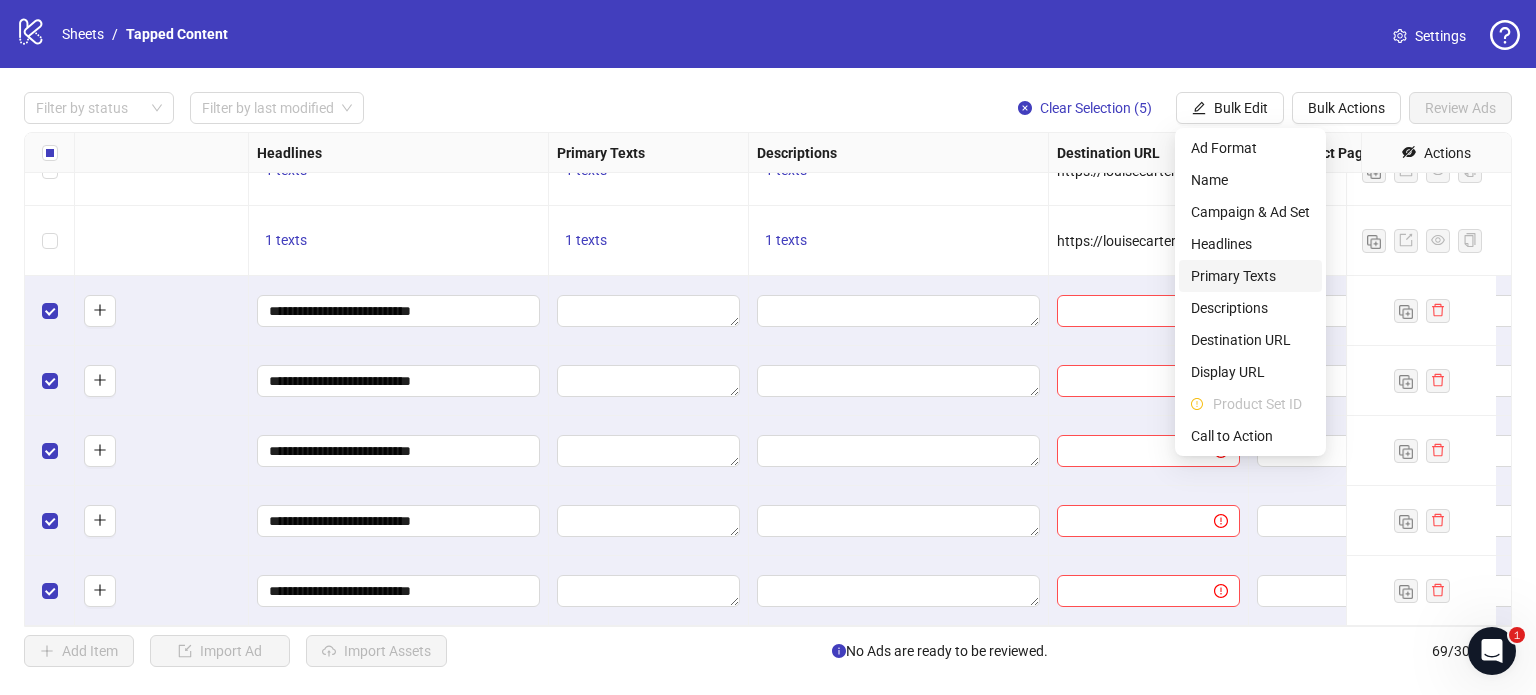 click on "Primary Texts" at bounding box center (1250, 276) 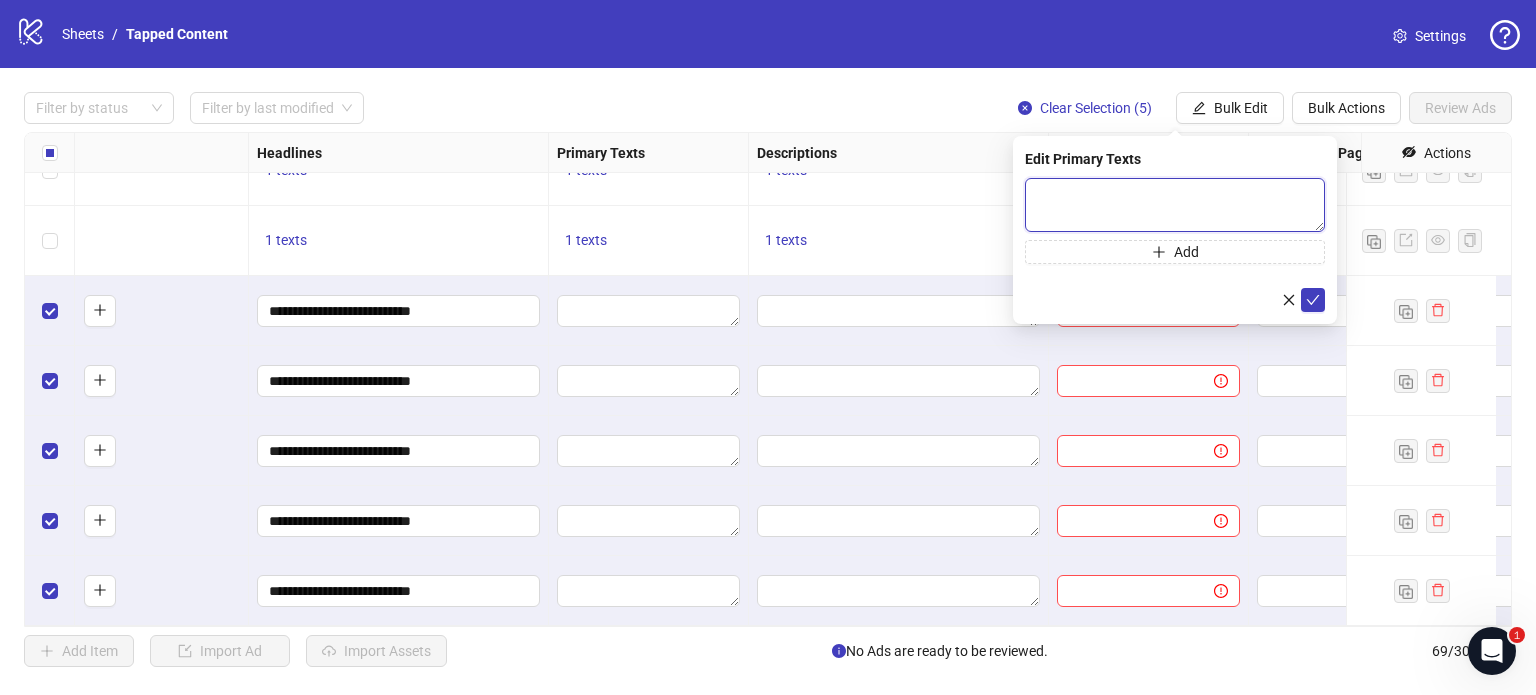 click at bounding box center [1175, 205] 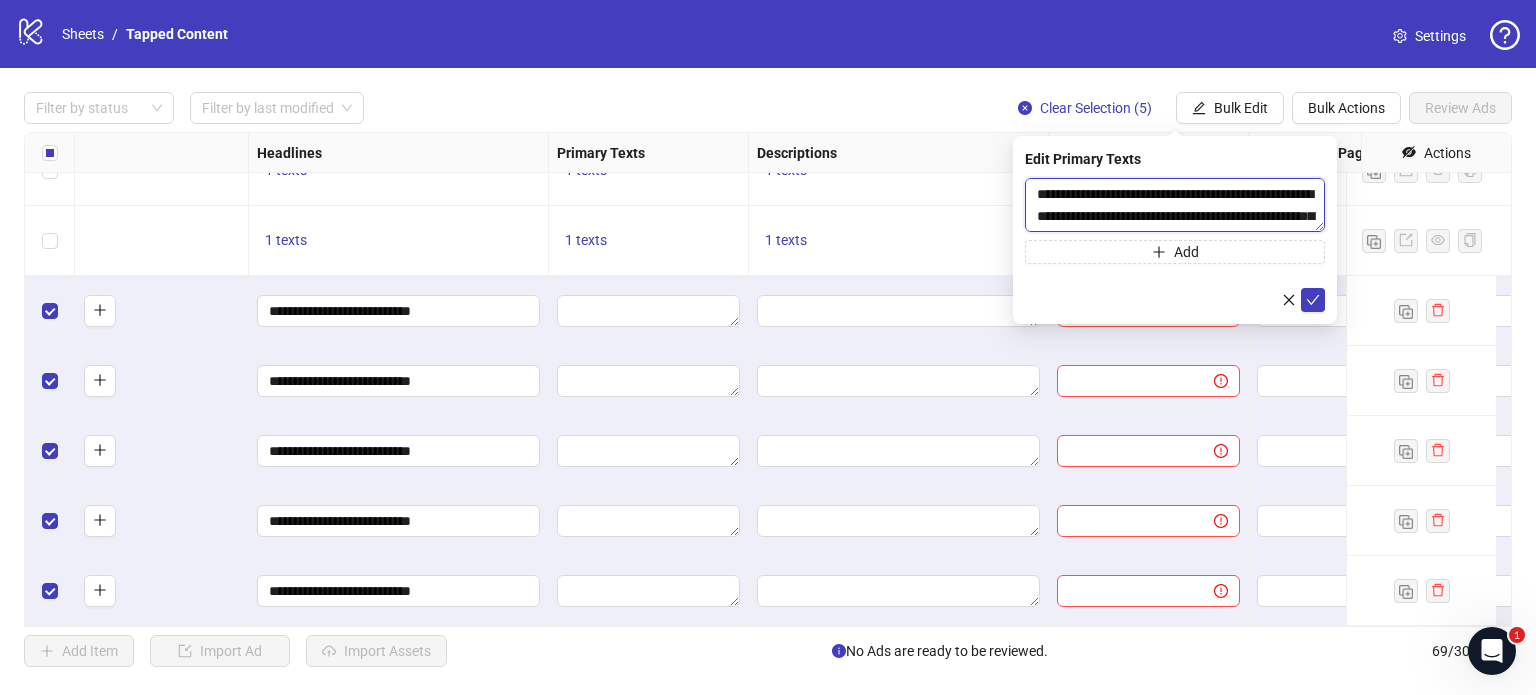 scroll, scrollTop: 81, scrollLeft: 0, axis: vertical 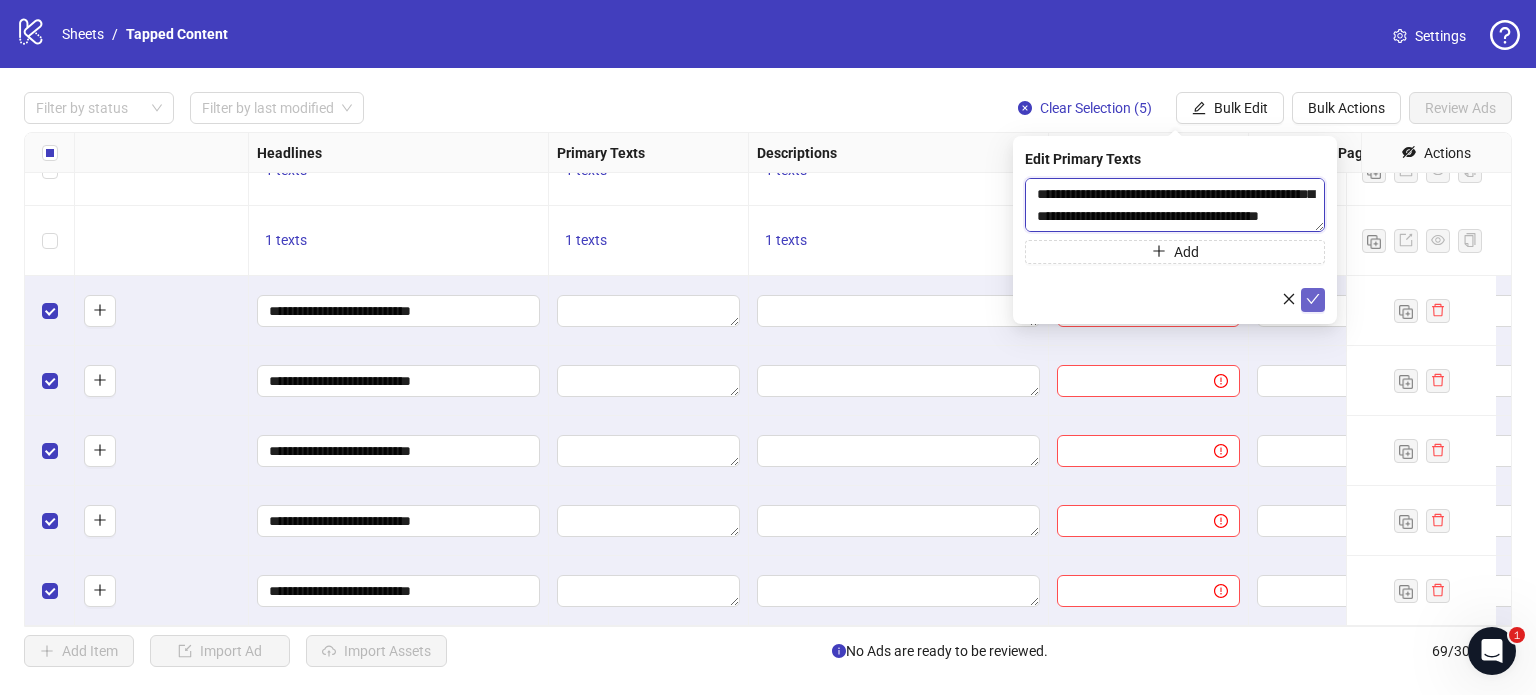 type on "**********" 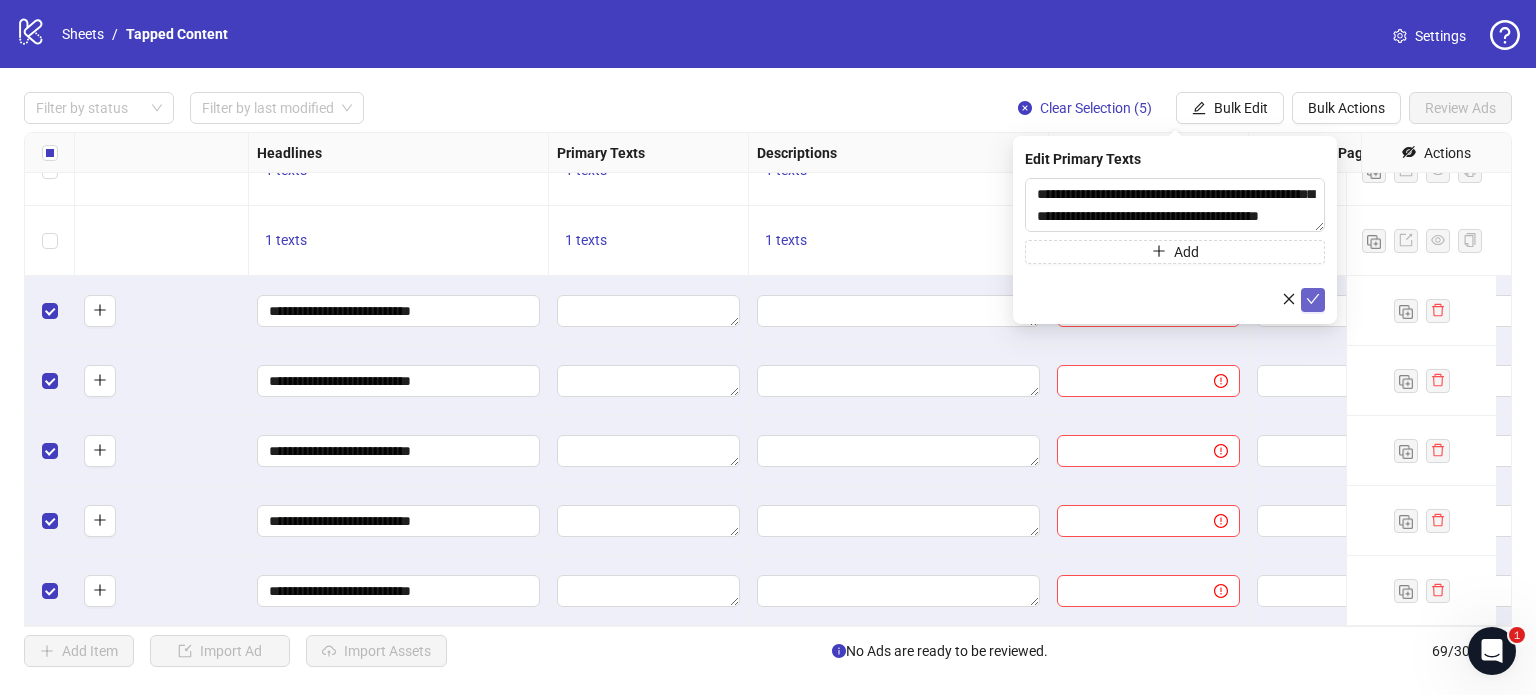 click at bounding box center (1313, 299) 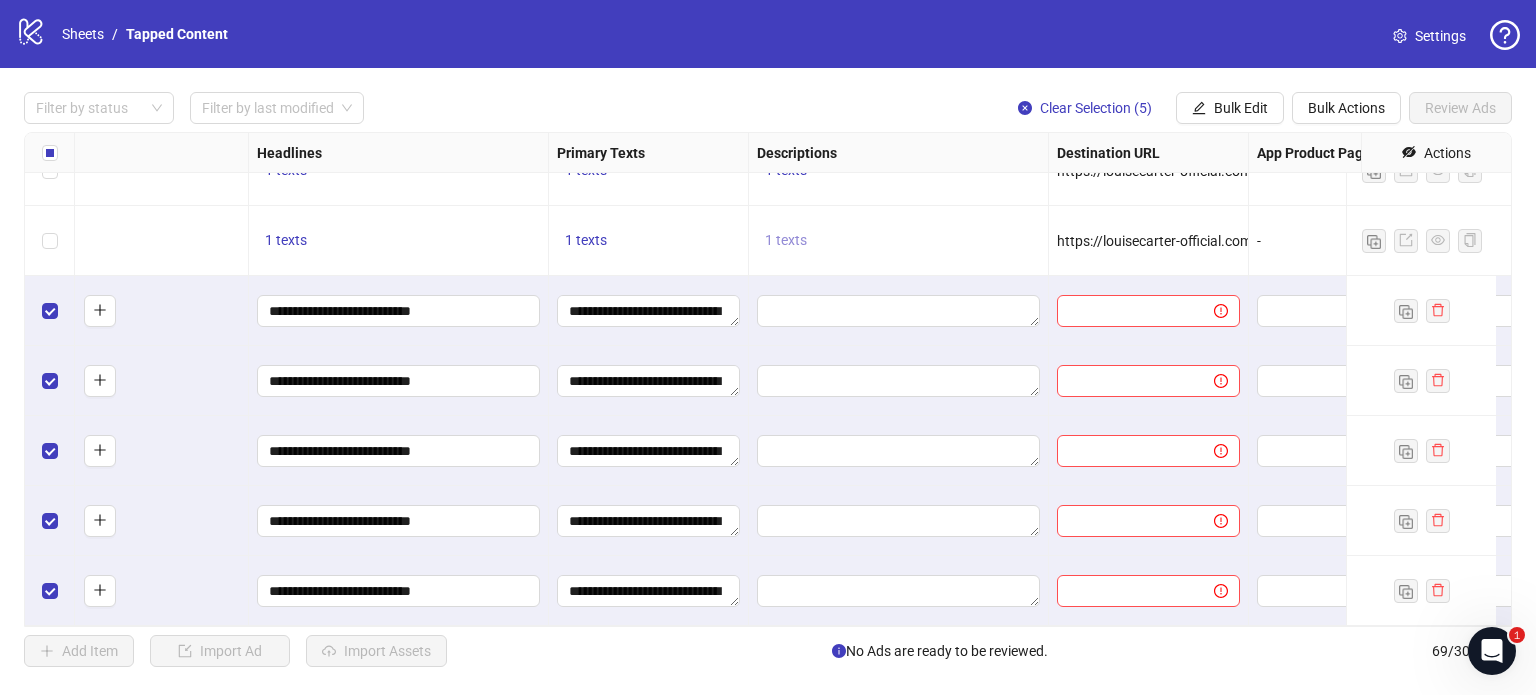 click on "1 texts" at bounding box center [786, 240] 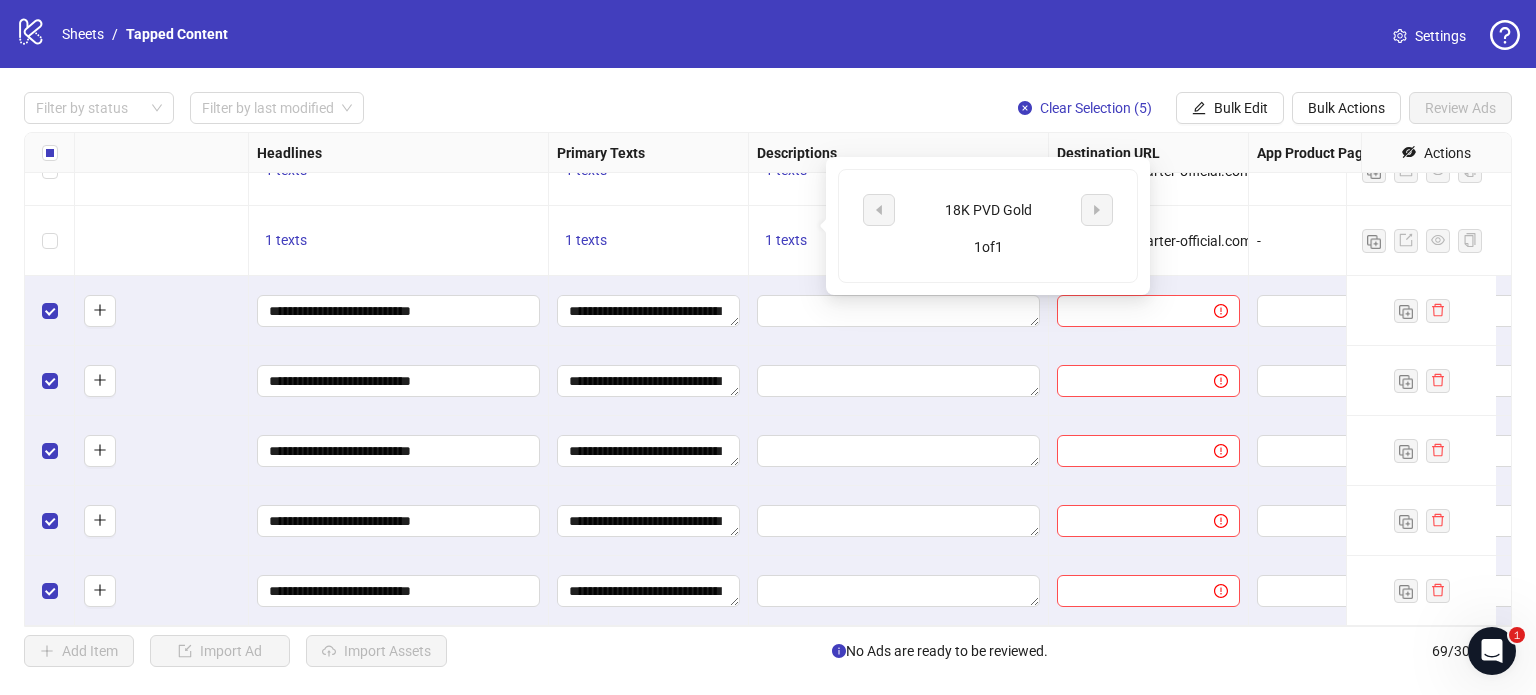click on "18K PVD Gold" at bounding box center [988, 210] 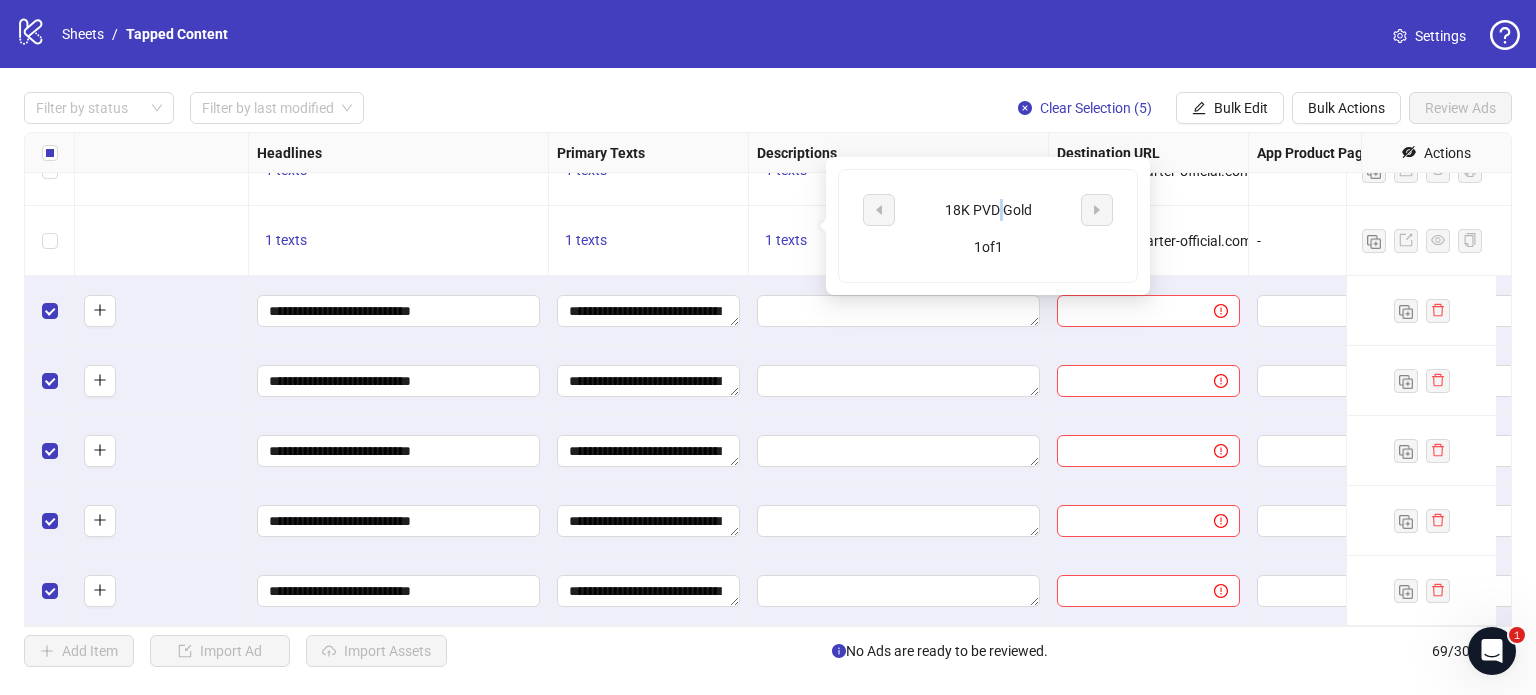 click on "18K PVD Gold" at bounding box center [988, 210] 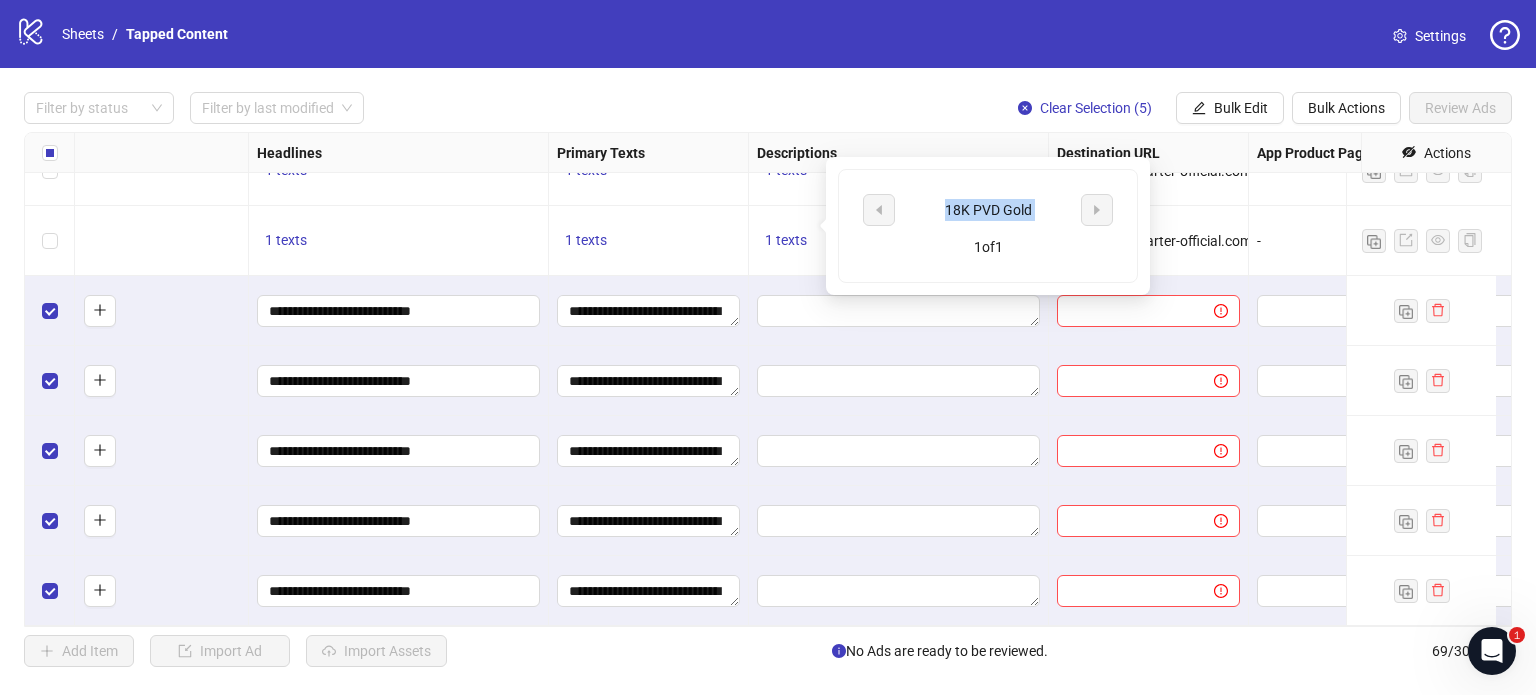 click on "18K PVD Gold" at bounding box center (988, 210) 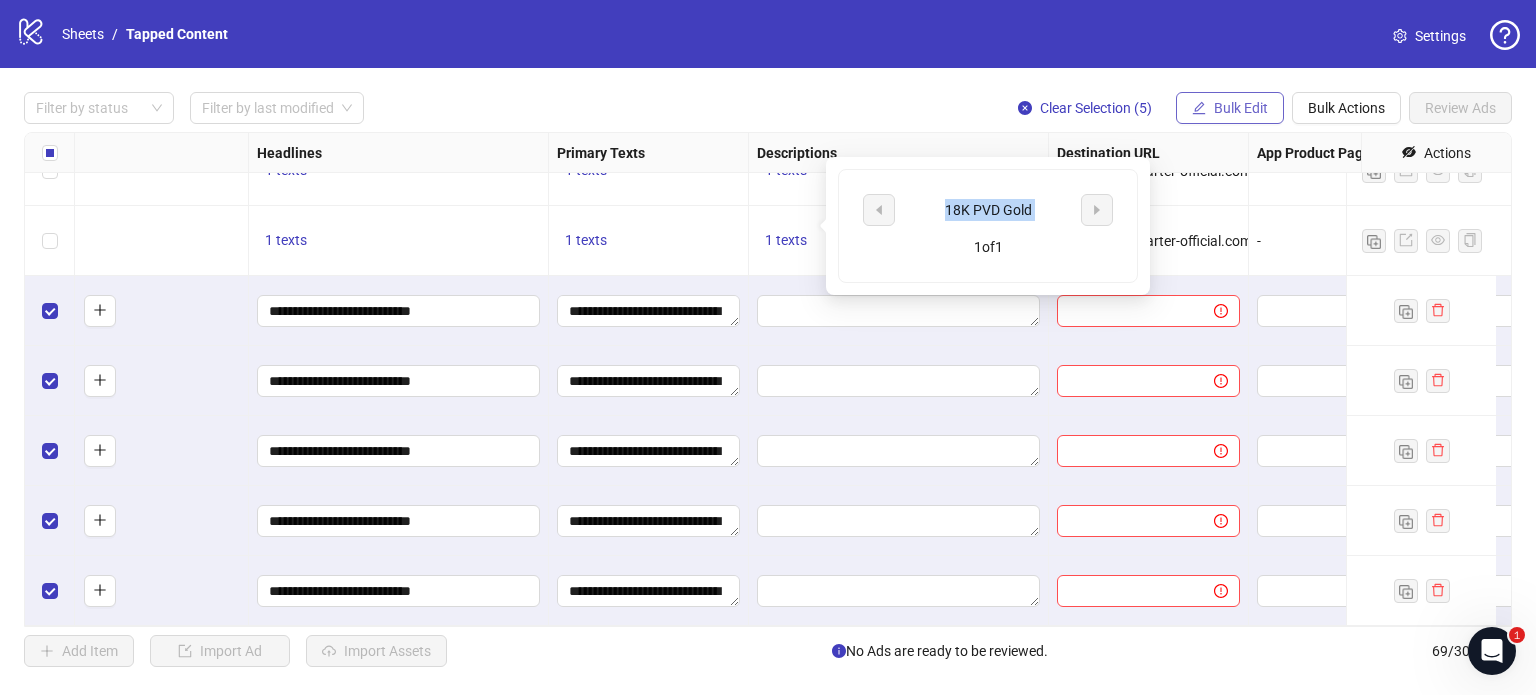 click on "Bulk Edit" at bounding box center [1241, 108] 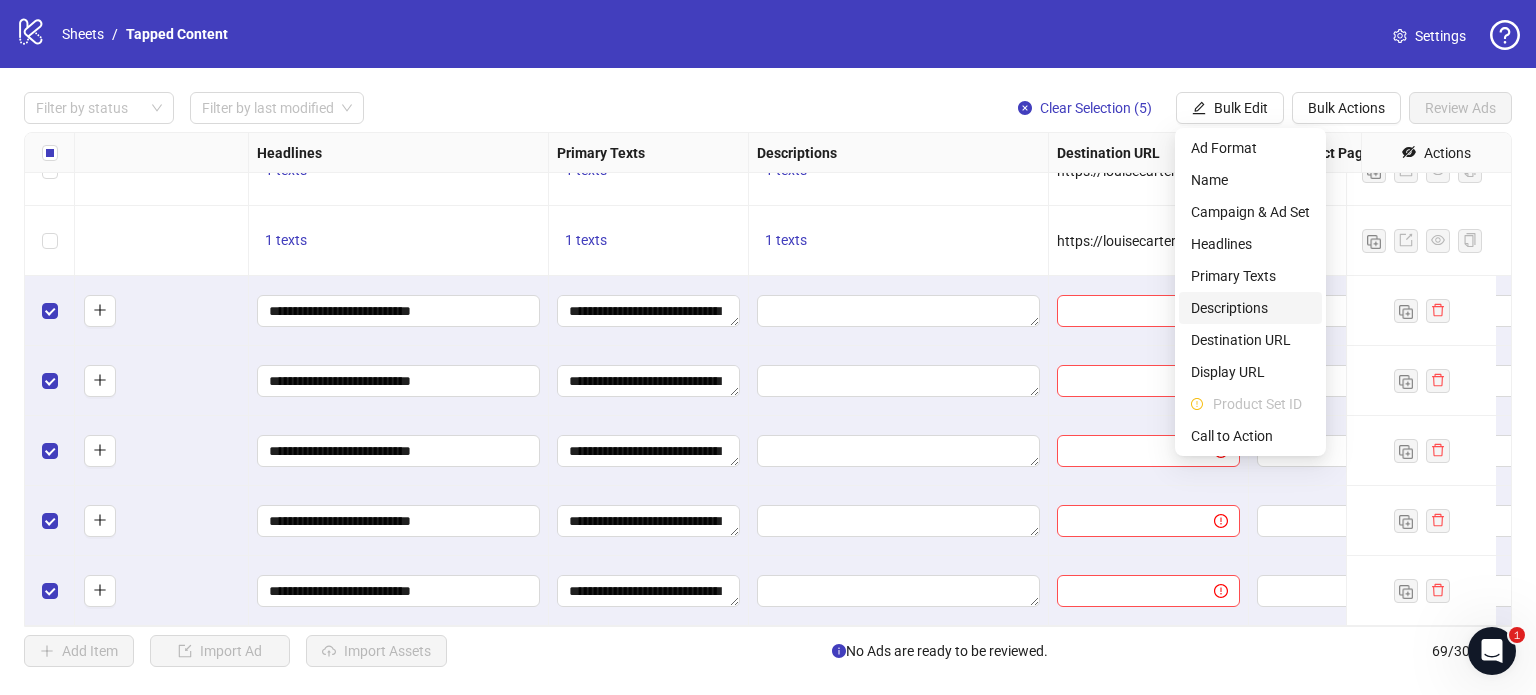 click on "Descriptions" at bounding box center [1250, 308] 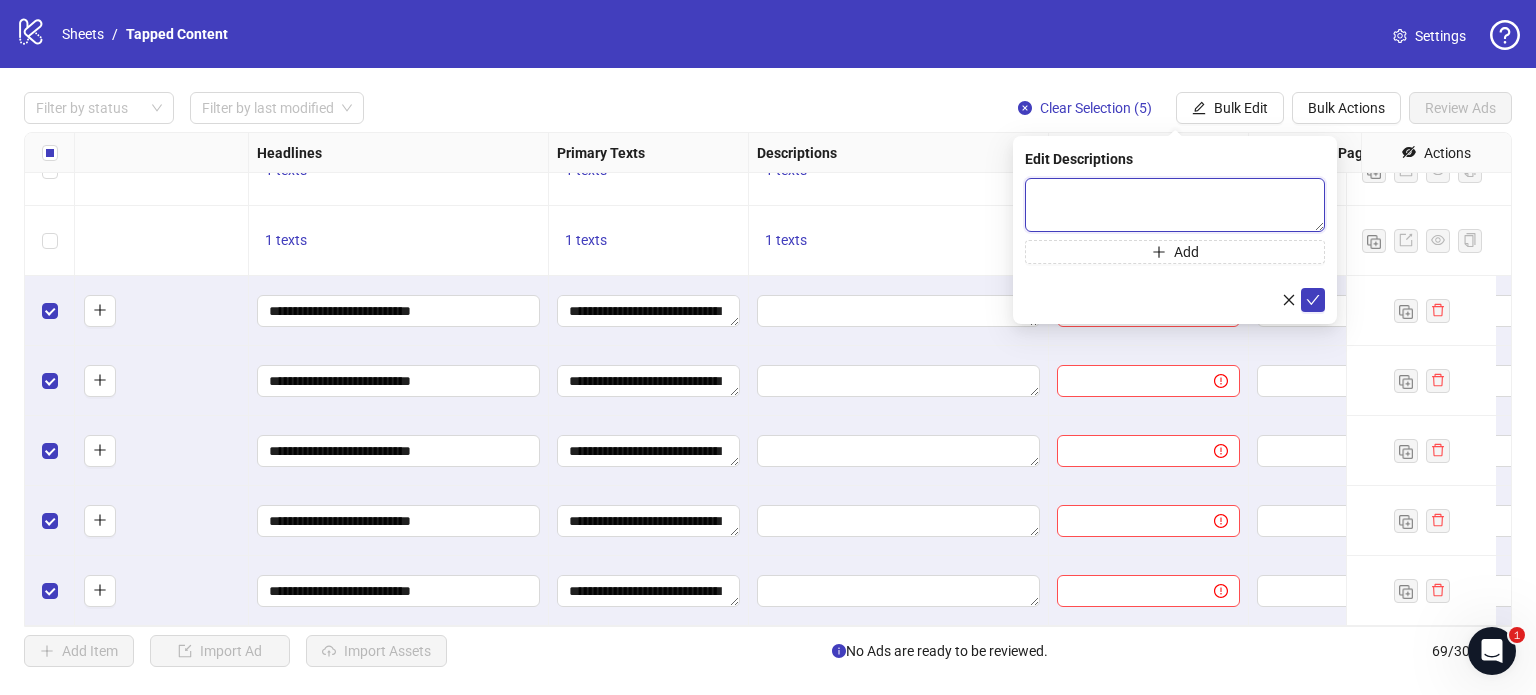 click at bounding box center (1175, 205) 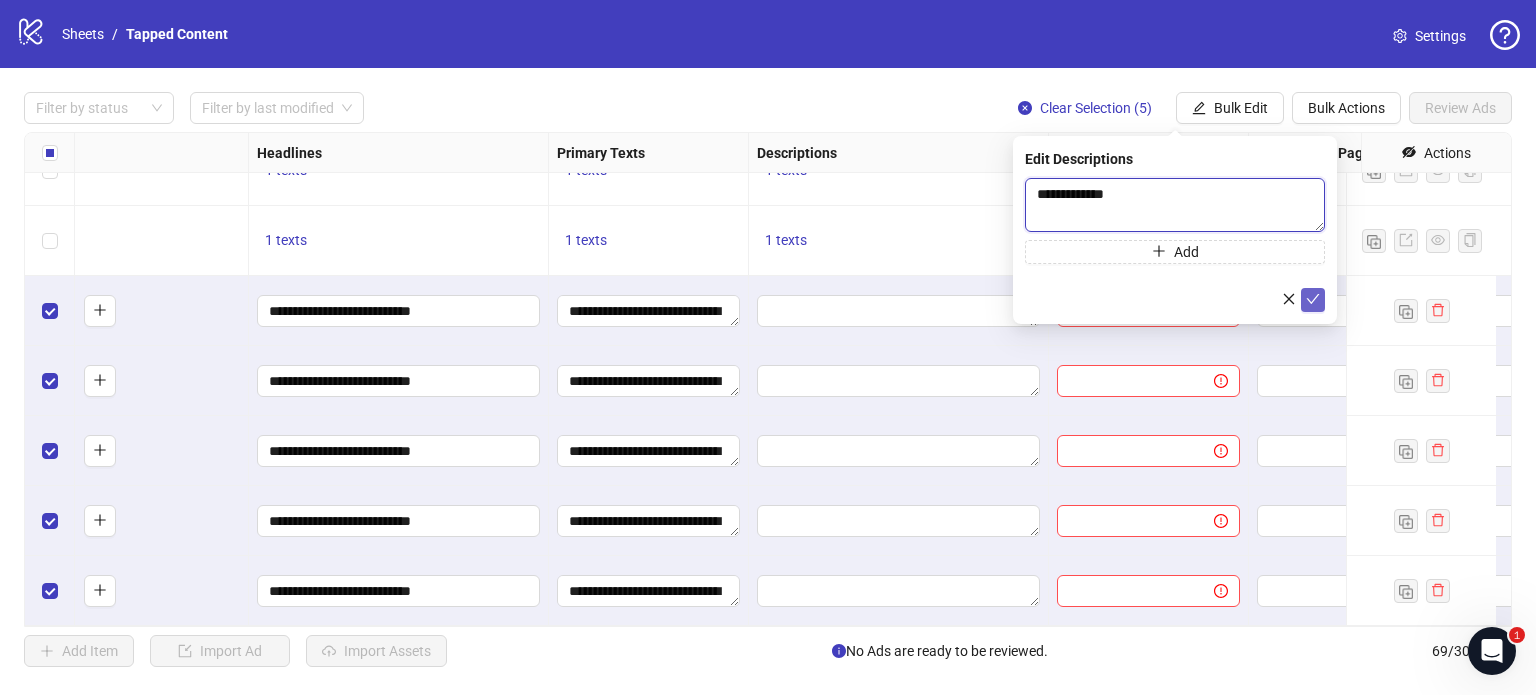 type on "**********" 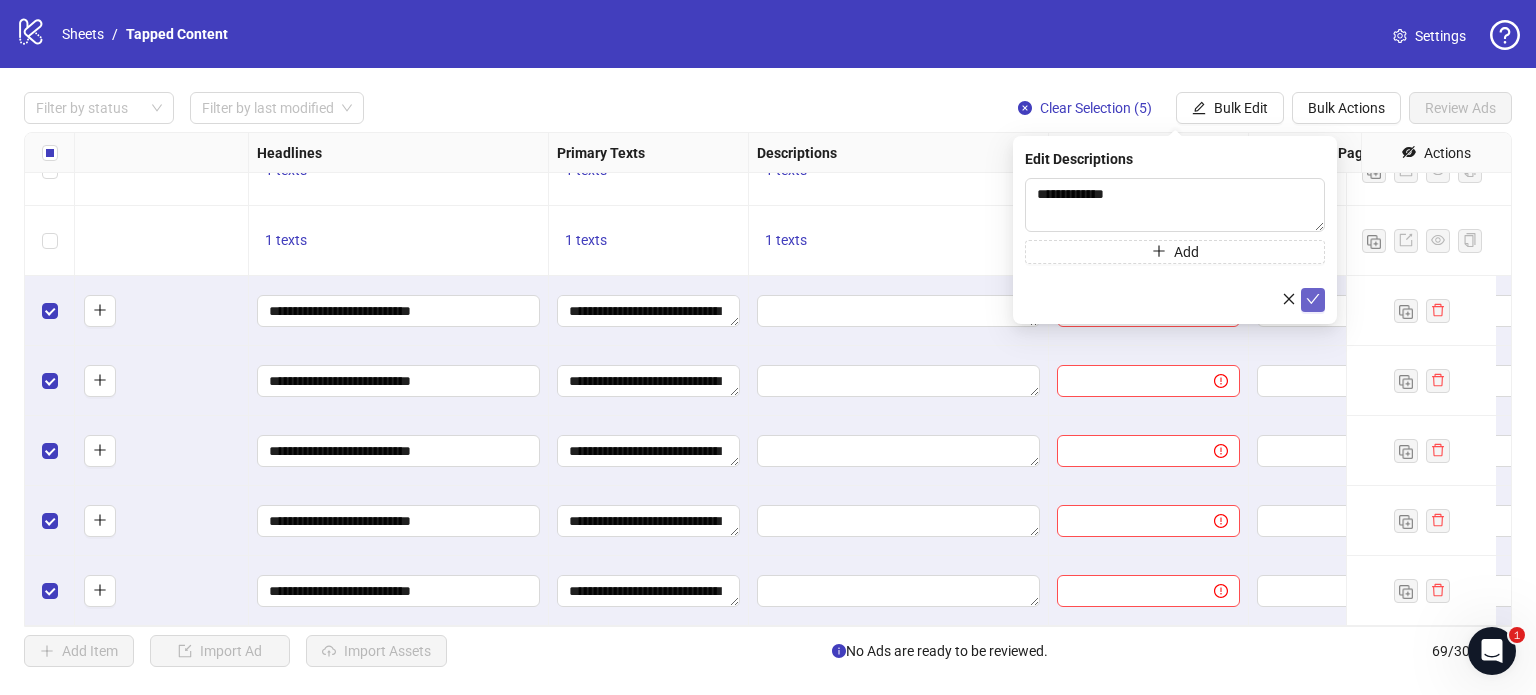 click at bounding box center (1313, 299) 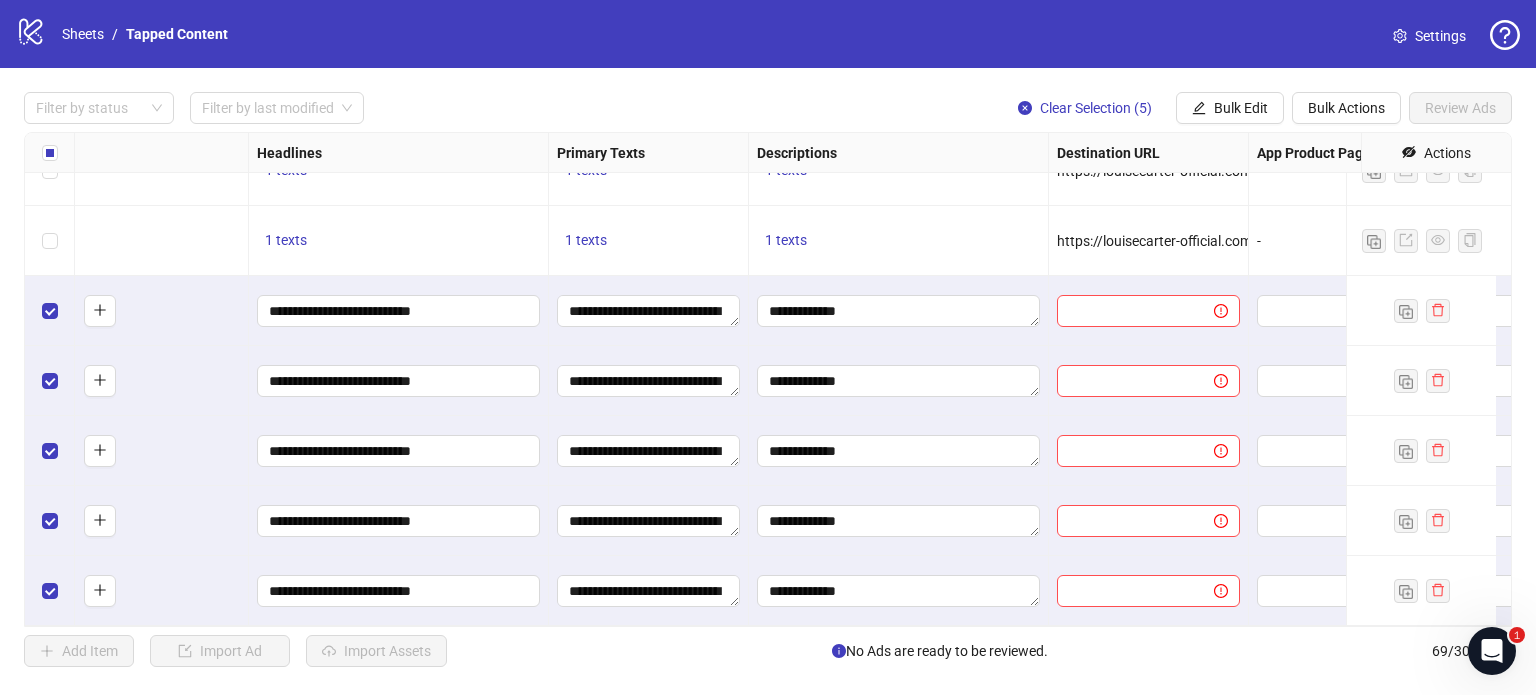 scroll, scrollTop: 4392, scrollLeft: 1202, axis: both 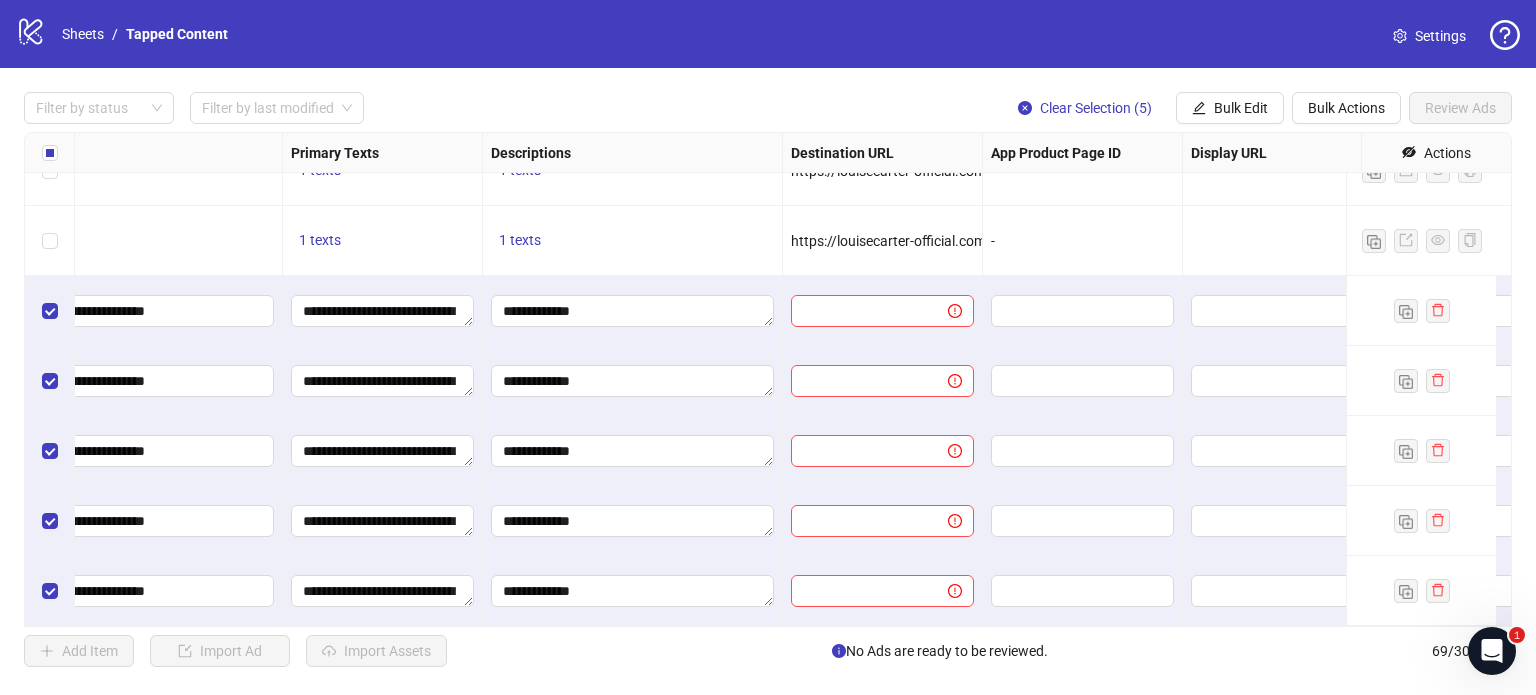 click on "https://louisecarter-official.com/collections/7-for-85-waterproof-bundle?fbclid=IwY2xjawKOy_JleHRuA2FlbQIxMABicmlkETE1R0RXQ0VJeDk1aGZpQUlvAR6VRlP3KaO3zWoRqV80v6dEYmRq9w9TEoQMcFR3obtrUokAriYCq895gB4alg_aem_sZU2yjmw8RqrBZL8aidS5A" at bounding box center (20, 100) 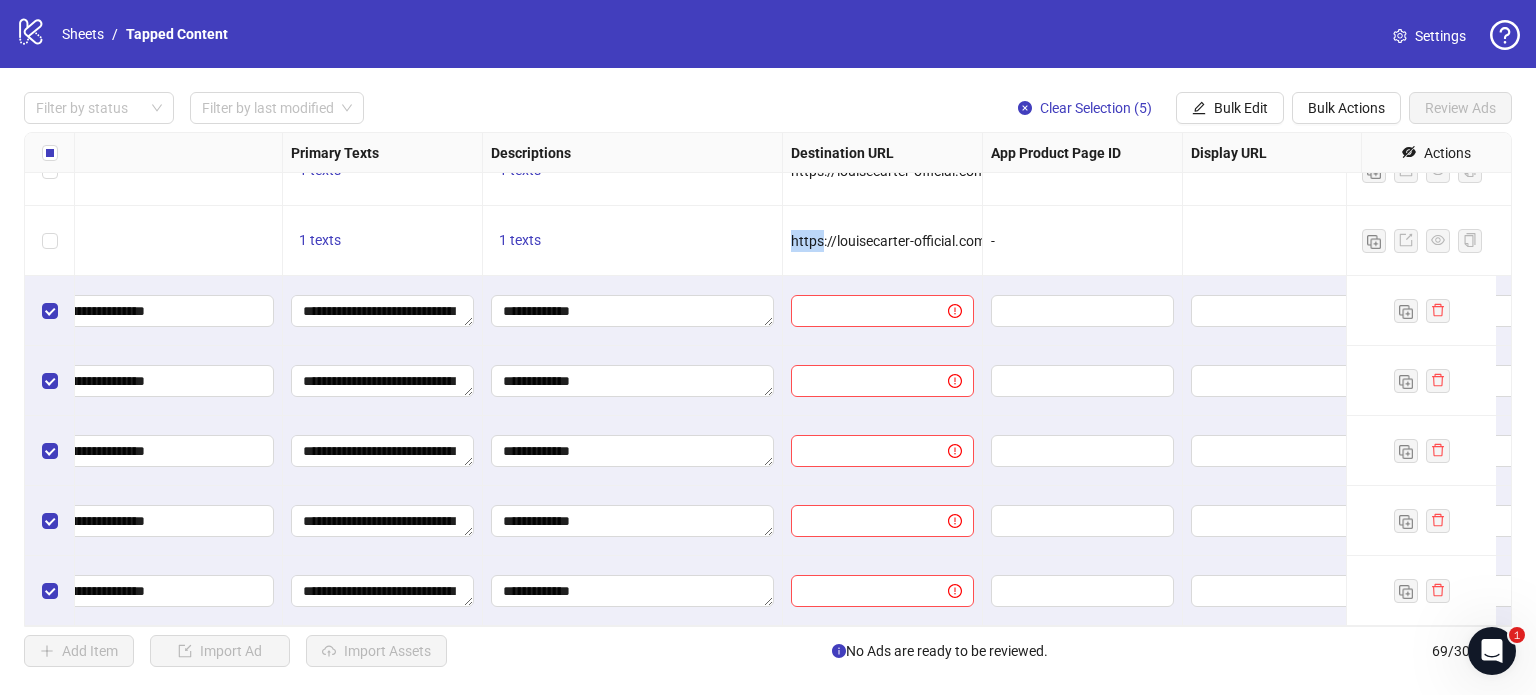 click on "https://louisecarter-official.com/collections/7-for-85-waterproof-bundle?fbclid=IwY2xjawKOy_JleHRuA2FlbQIxMABicmlkETE1R0RXQ0VJeDk1aGZpQUlvAR6VRlP3KaO3zWoRqV80v6dEYmRq9w9TEoQMcFR3obtrUokAriYCq895gB4alg_aem_sZU2yjmw8RqrBZL8aidS5A" at bounding box center (20, 100) 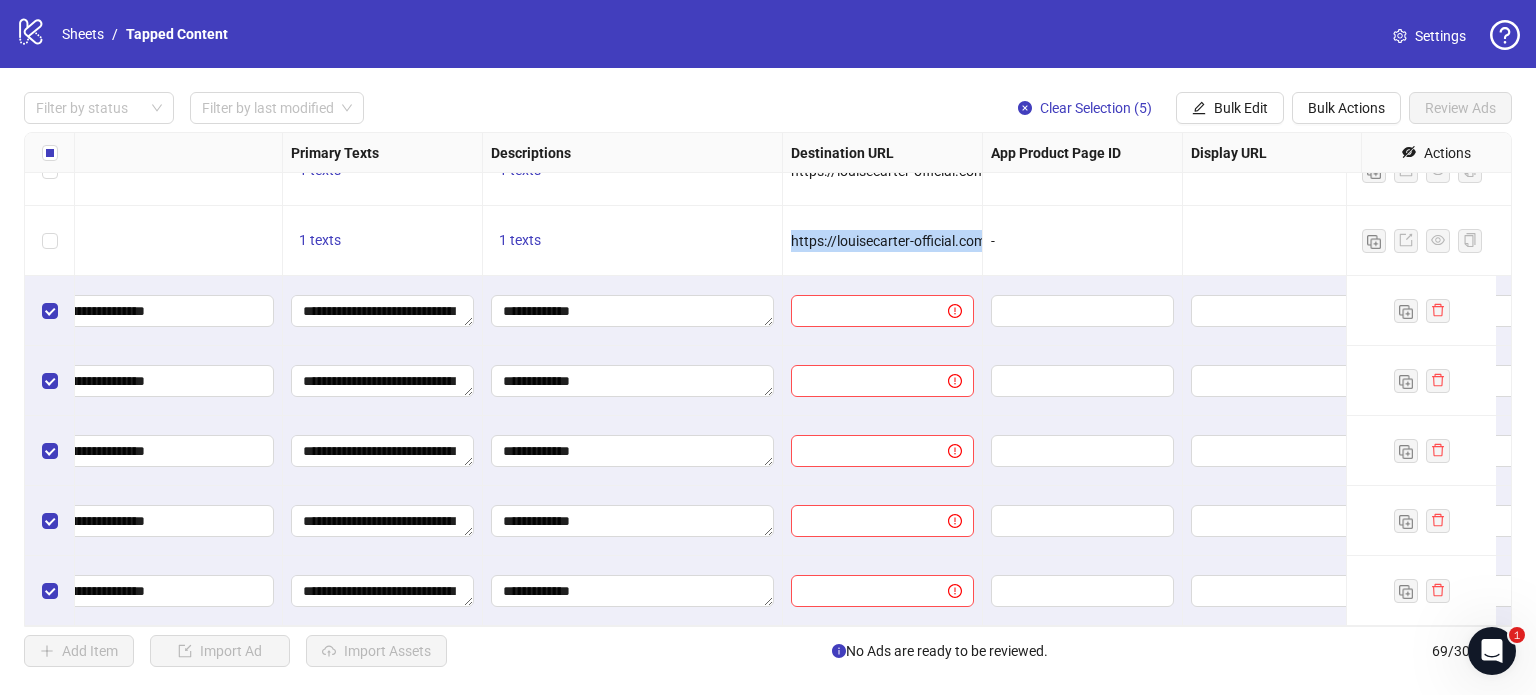 click on "https://louisecarter-official.com/collections/7-for-85-waterproof-bundle?fbclid=IwY2xjawKOy_JleHRuA2FlbQIxMABicmlkETE1R0RXQ0VJeDk1aGZpQUlvAR6VRlP3KaO3zWoRqV80v6dEYmRq9w9TEoQMcFR3obtrUokAriYCq895gB4alg_aem_sZU2yjmw8RqrBZL8aidS5A" at bounding box center [20, 100] 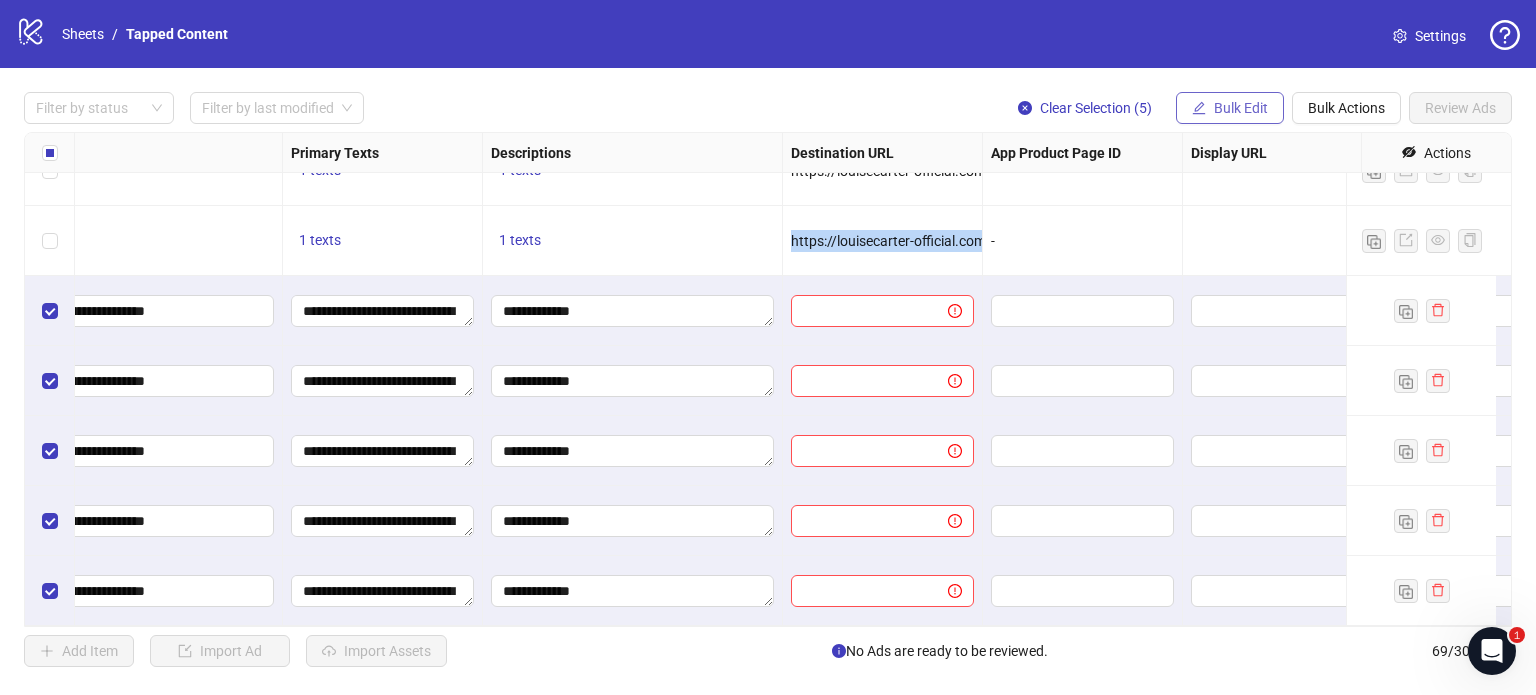 click at bounding box center (1199, 107) 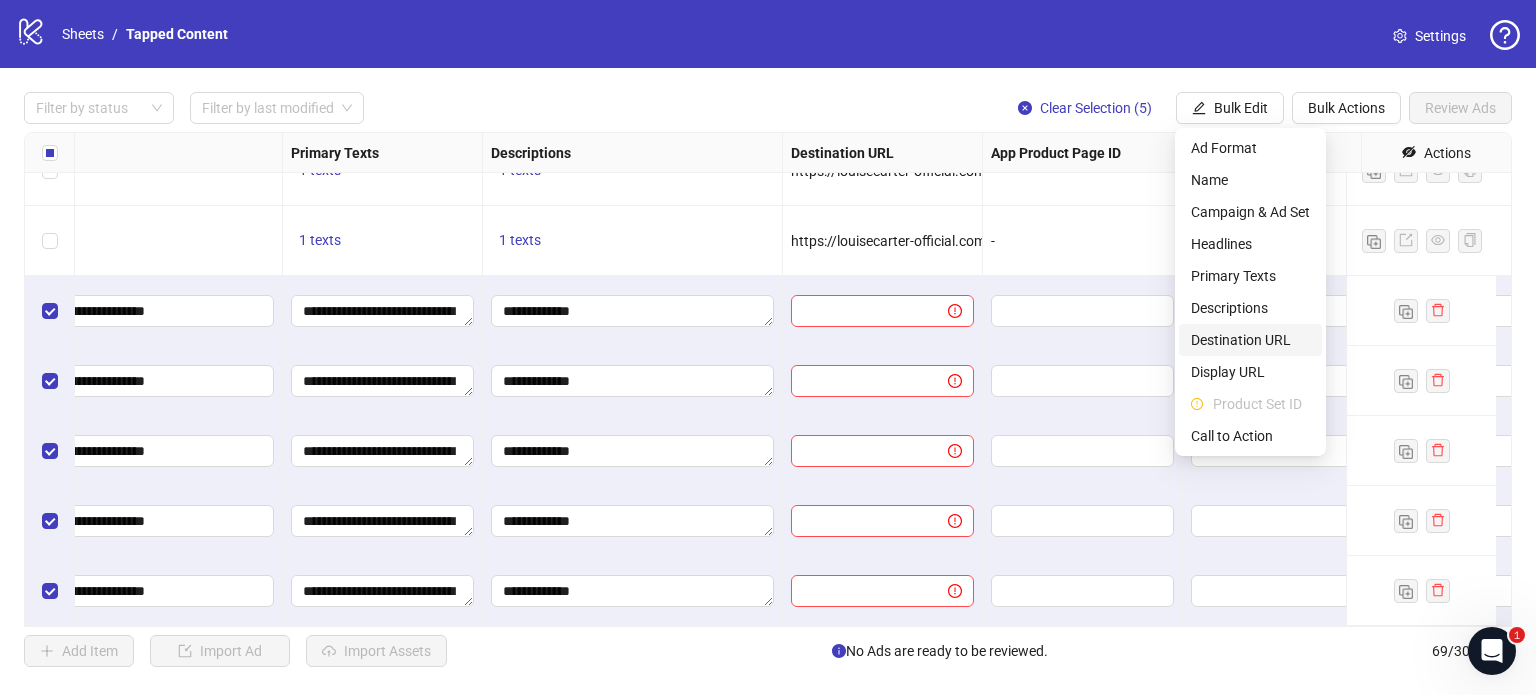 click on "Destination URL" at bounding box center [1250, 340] 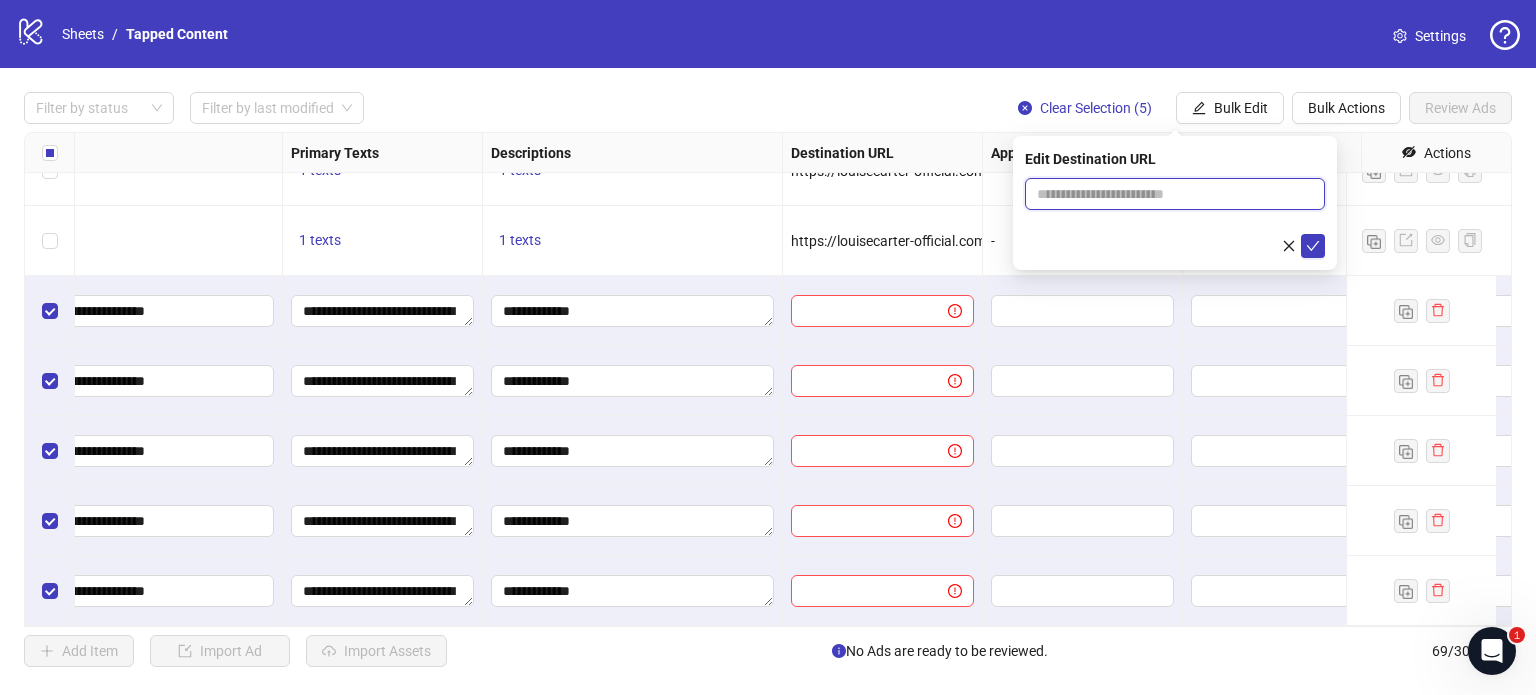 click at bounding box center [1167, 194] 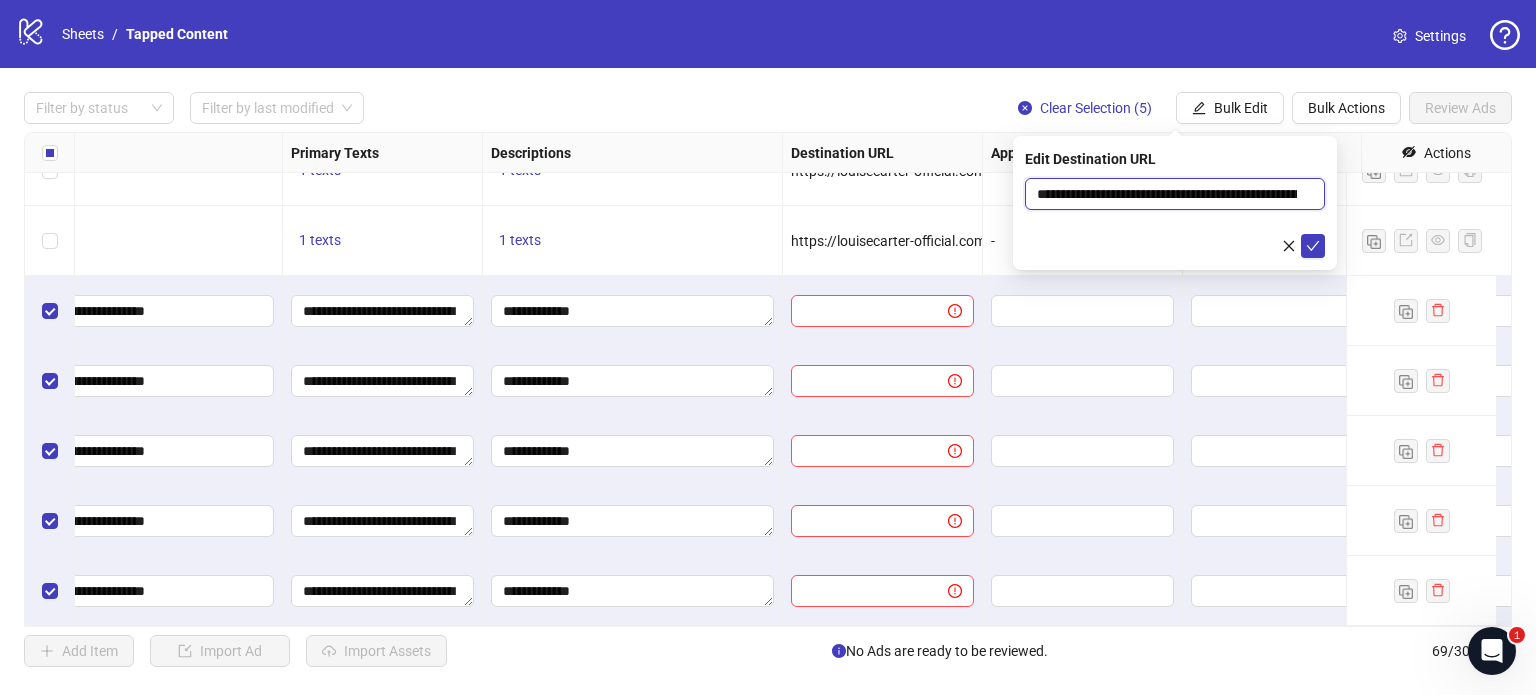 scroll, scrollTop: 0, scrollLeft: 1386, axis: horizontal 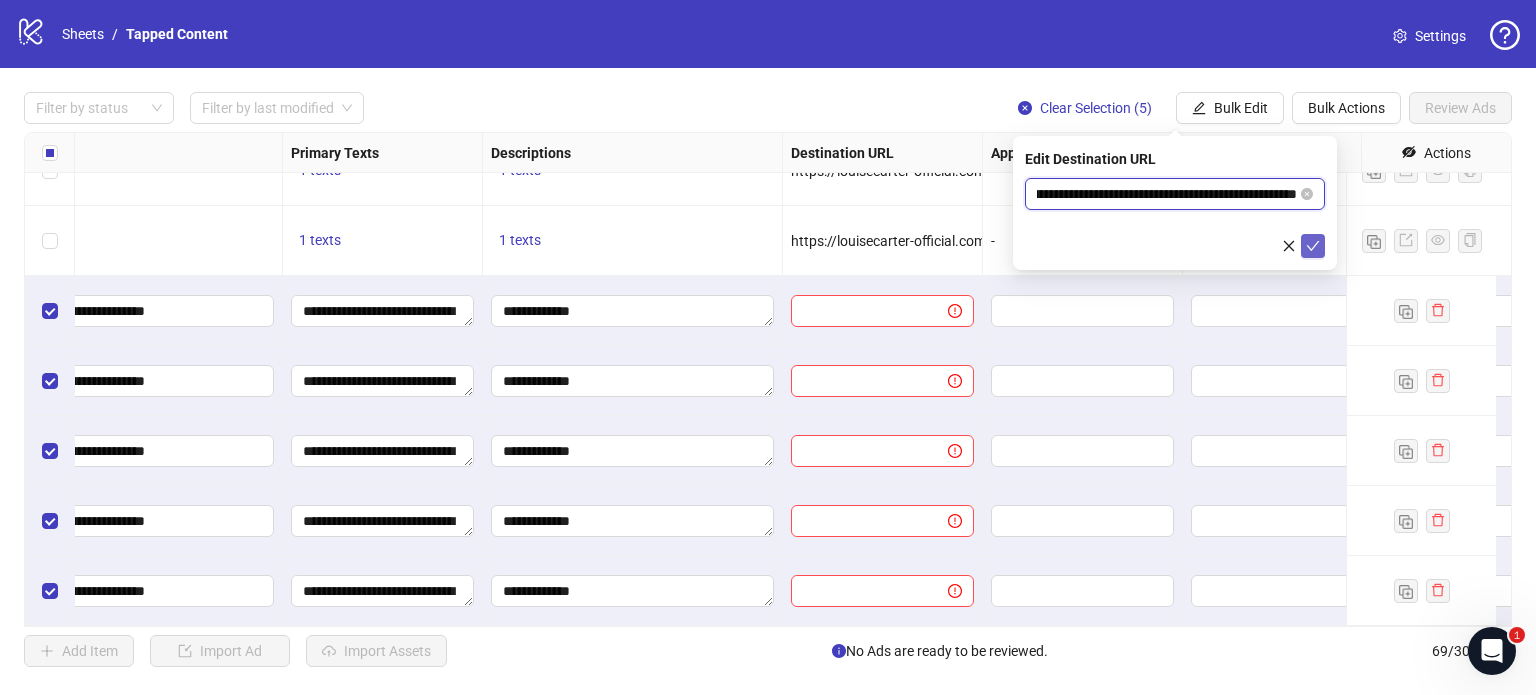 type on "**********" 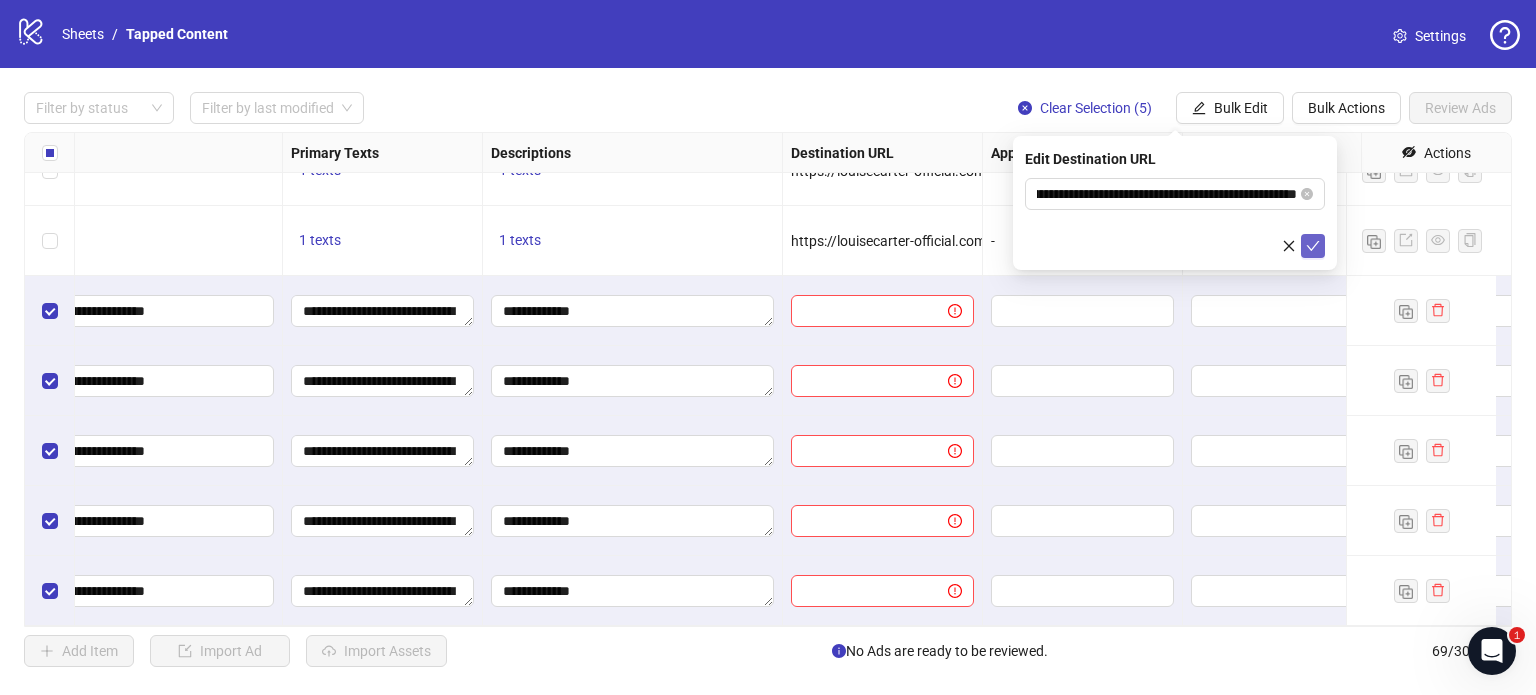 scroll, scrollTop: 0, scrollLeft: 0, axis: both 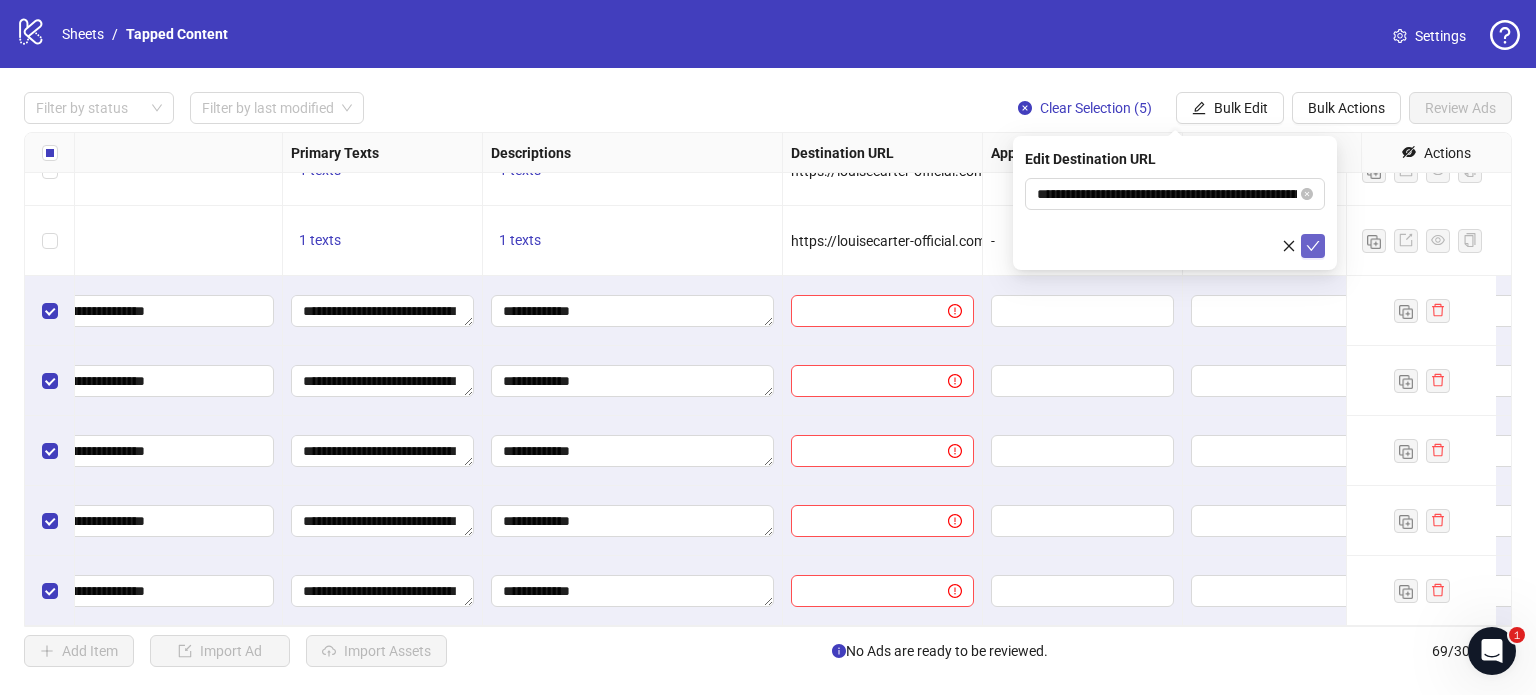 click at bounding box center [1313, 246] 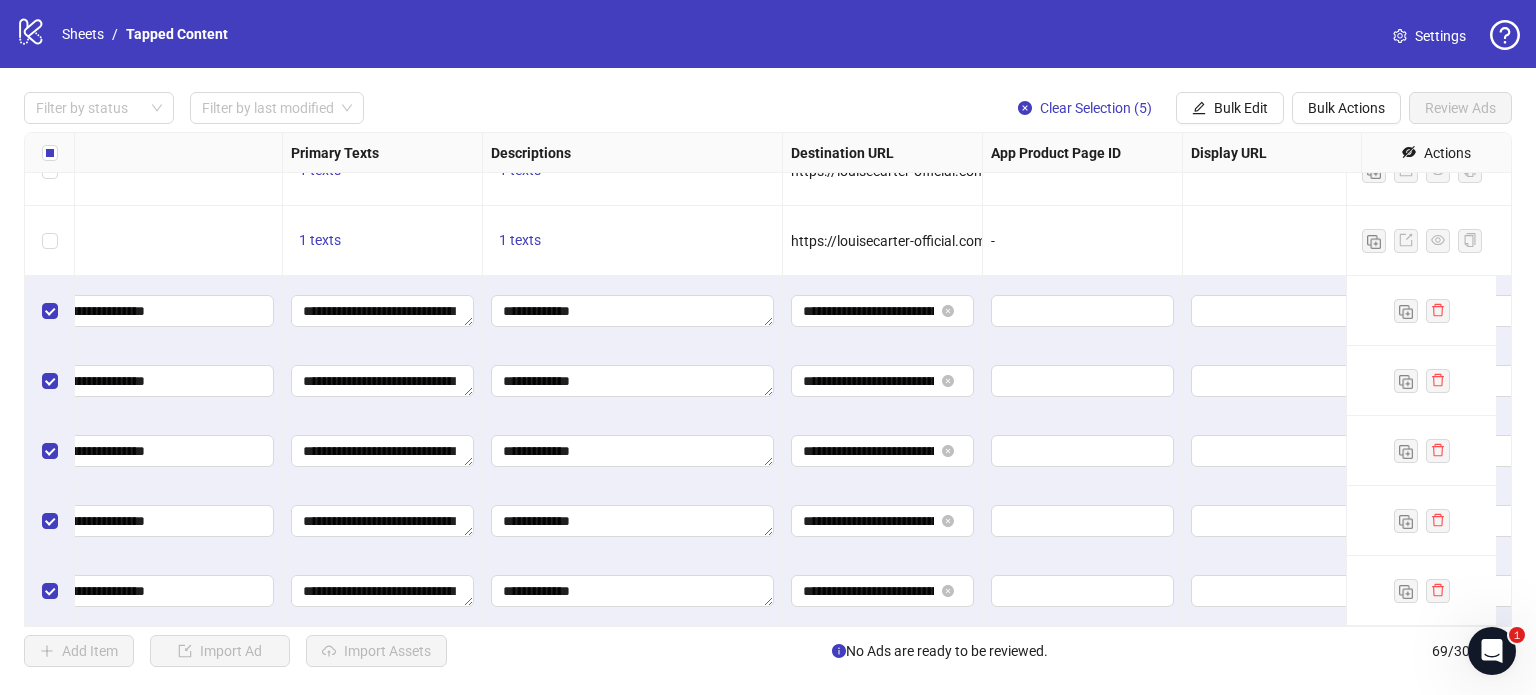 scroll, scrollTop: 4392, scrollLeft: 1648, axis: both 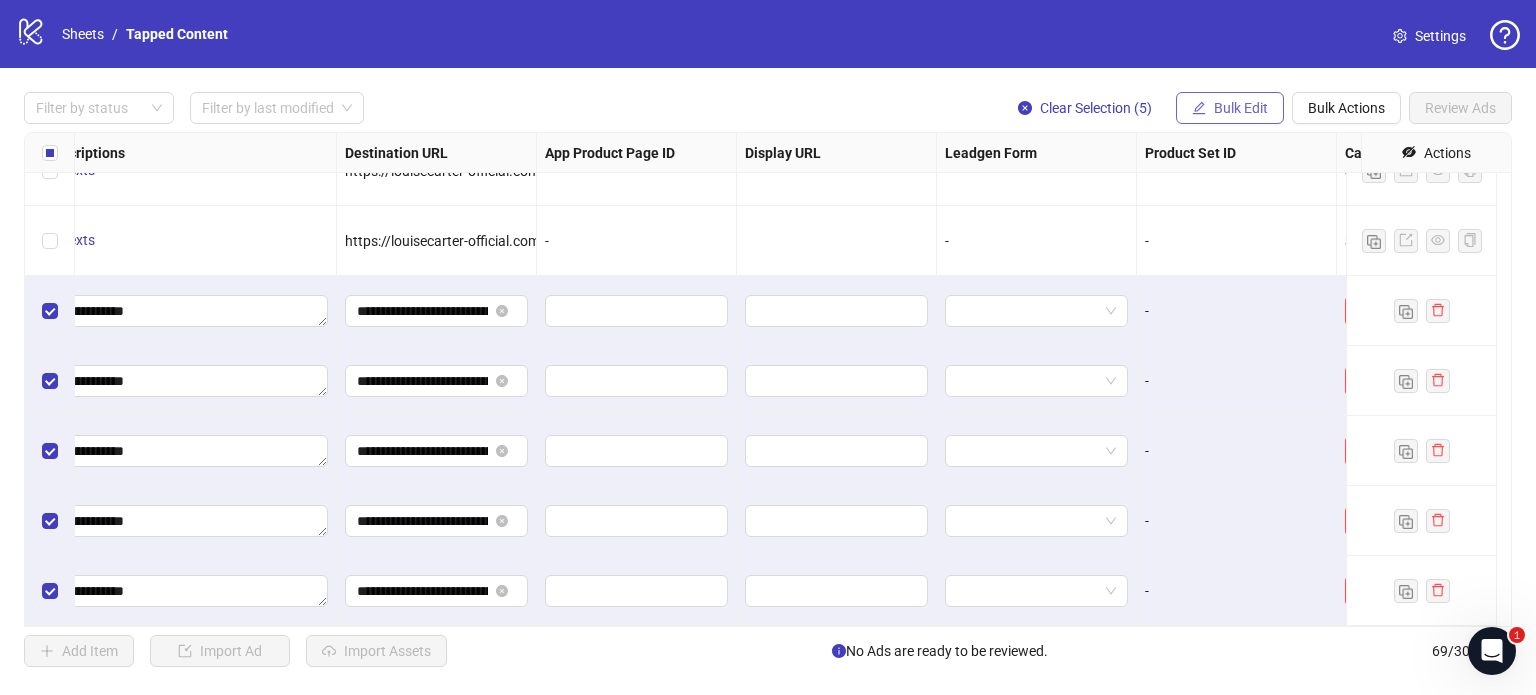 click on "Bulk Edit" at bounding box center [1230, 108] 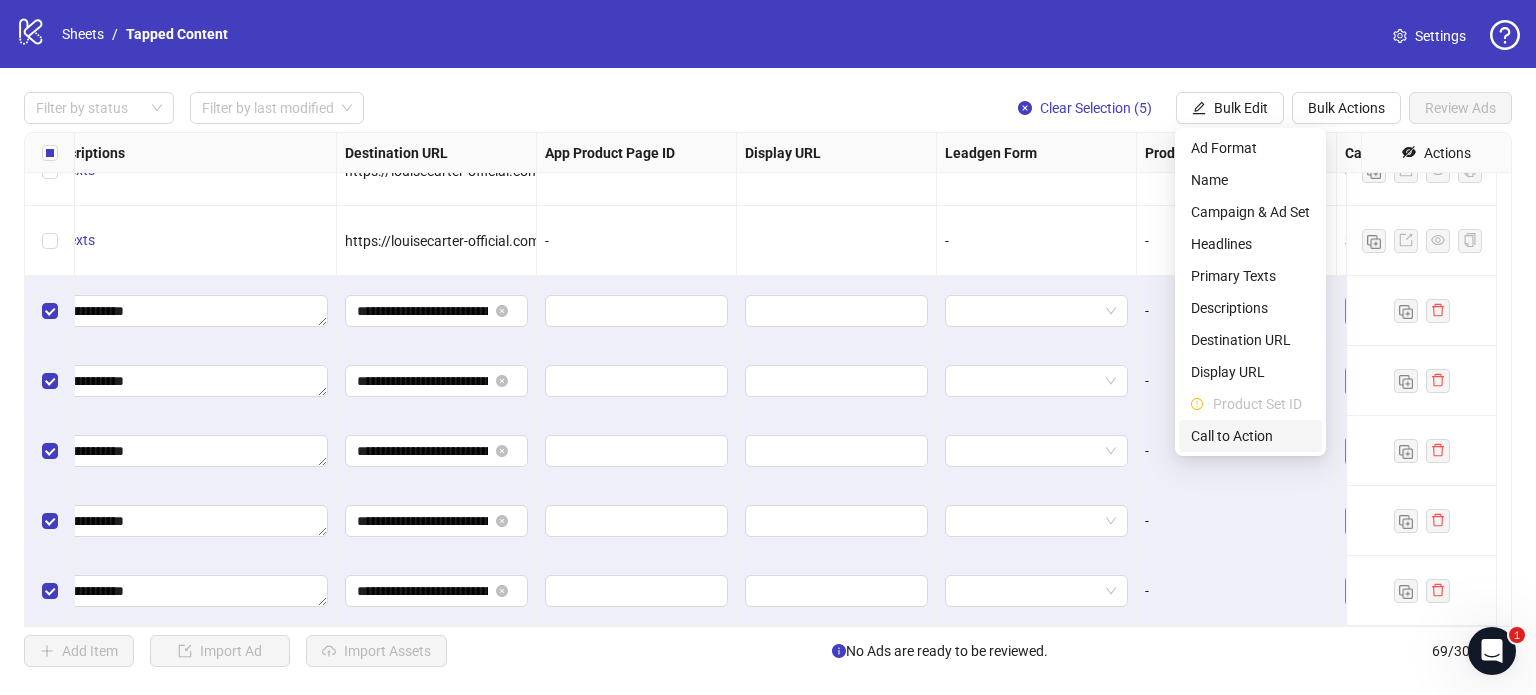 click on "Call to Action" at bounding box center (1250, 436) 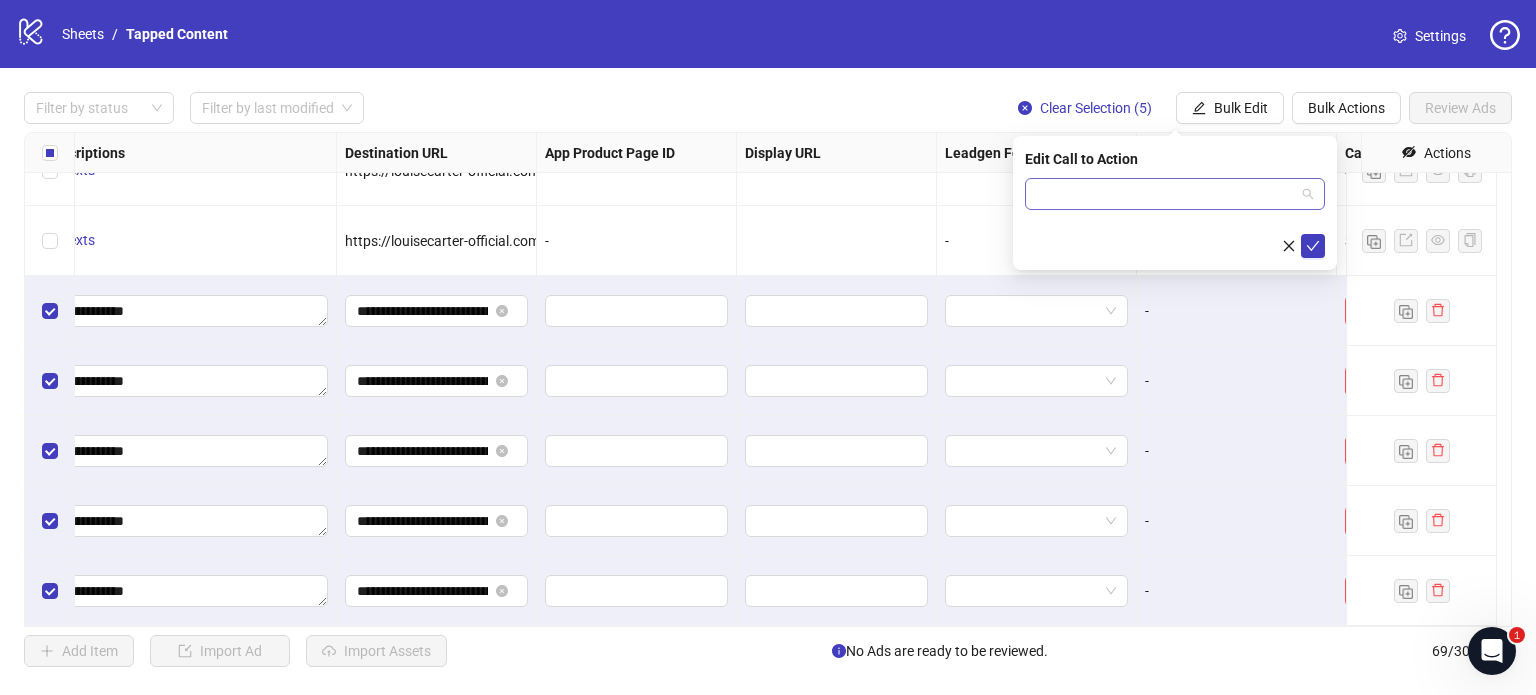 click at bounding box center [1166, 194] 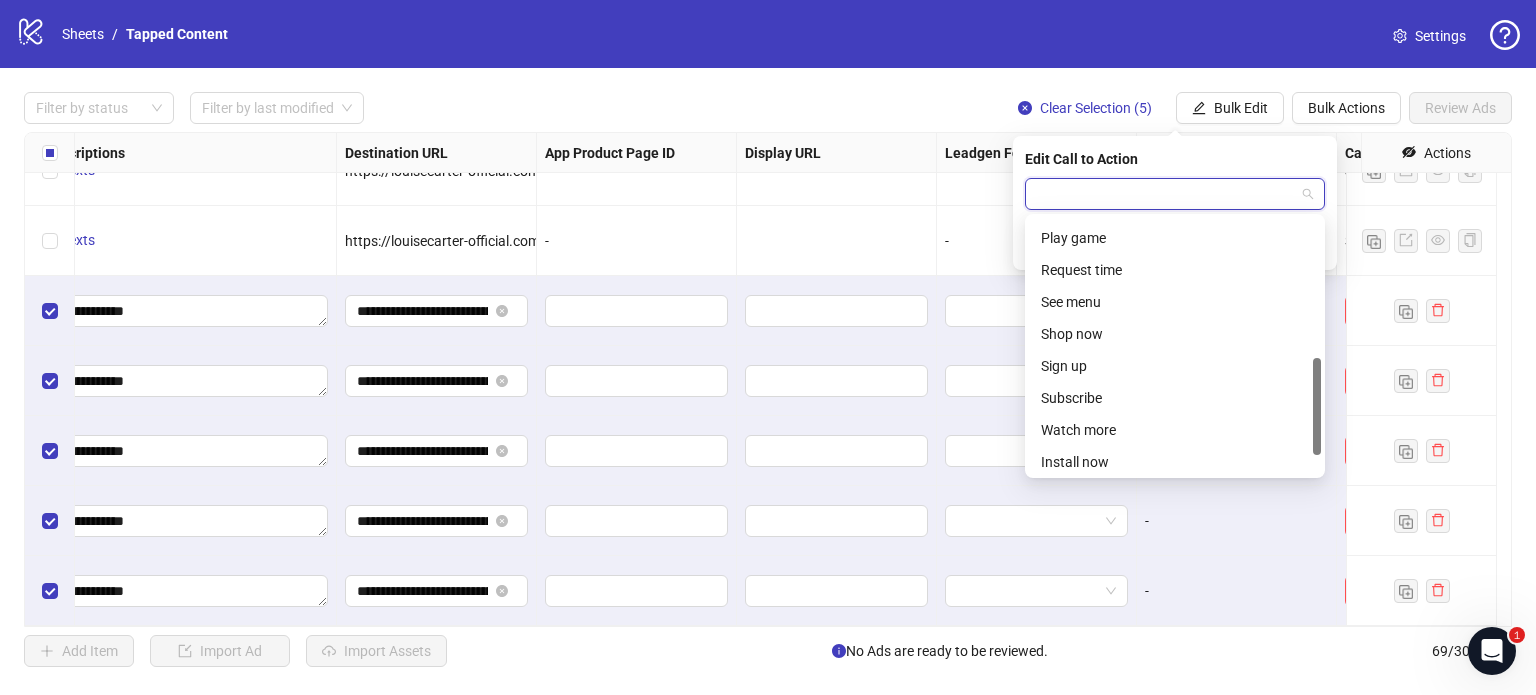 scroll, scrollTop: 393, scrollLeft: 0, axis: vertical 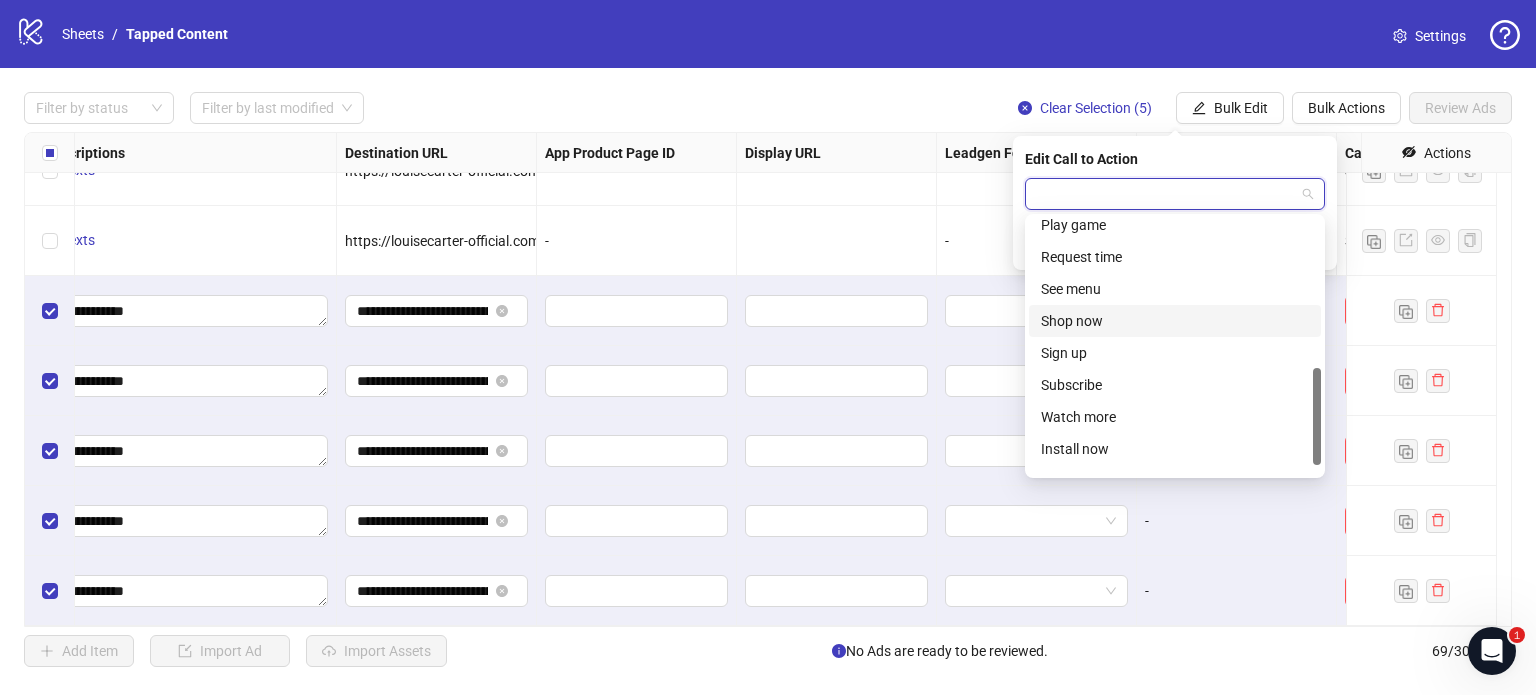 click on "Shop now" at bounding box center [1175, 321] 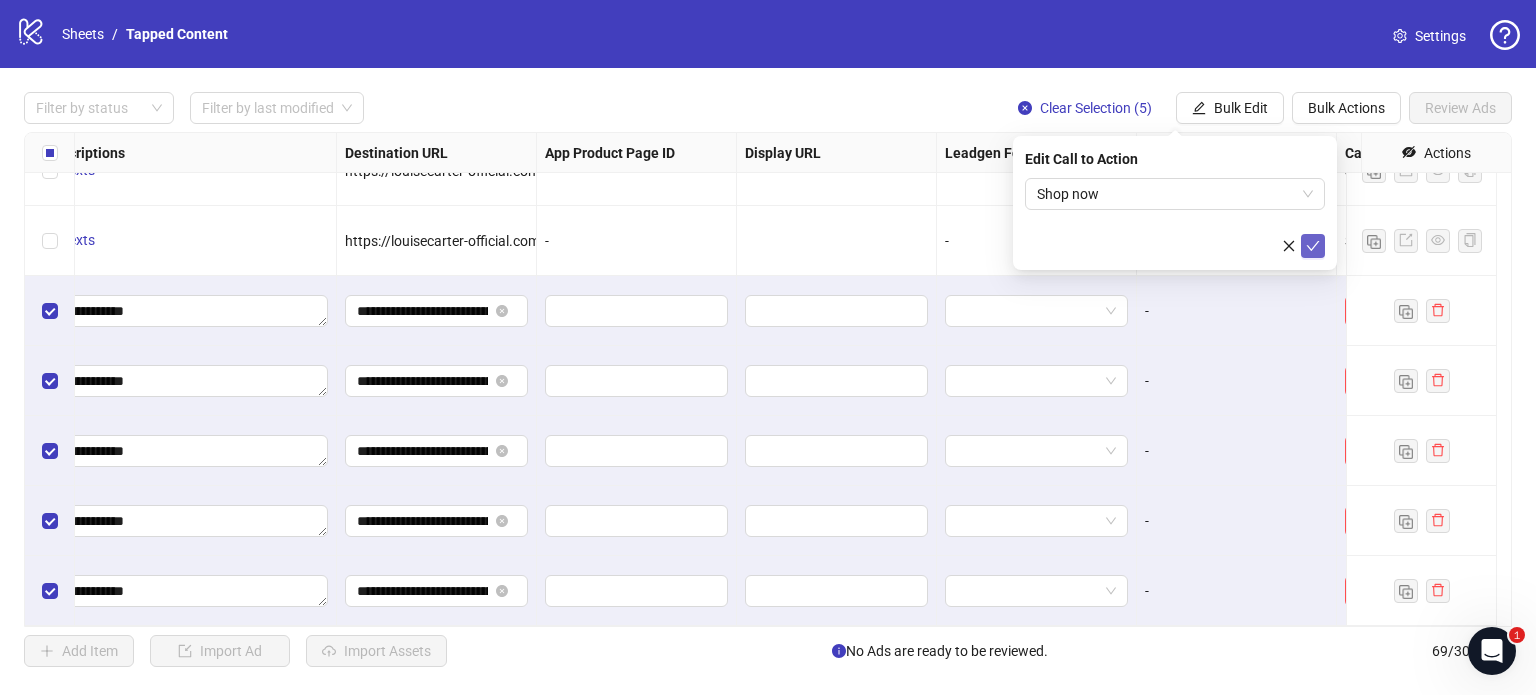 click at bounding box center [1313, 246] 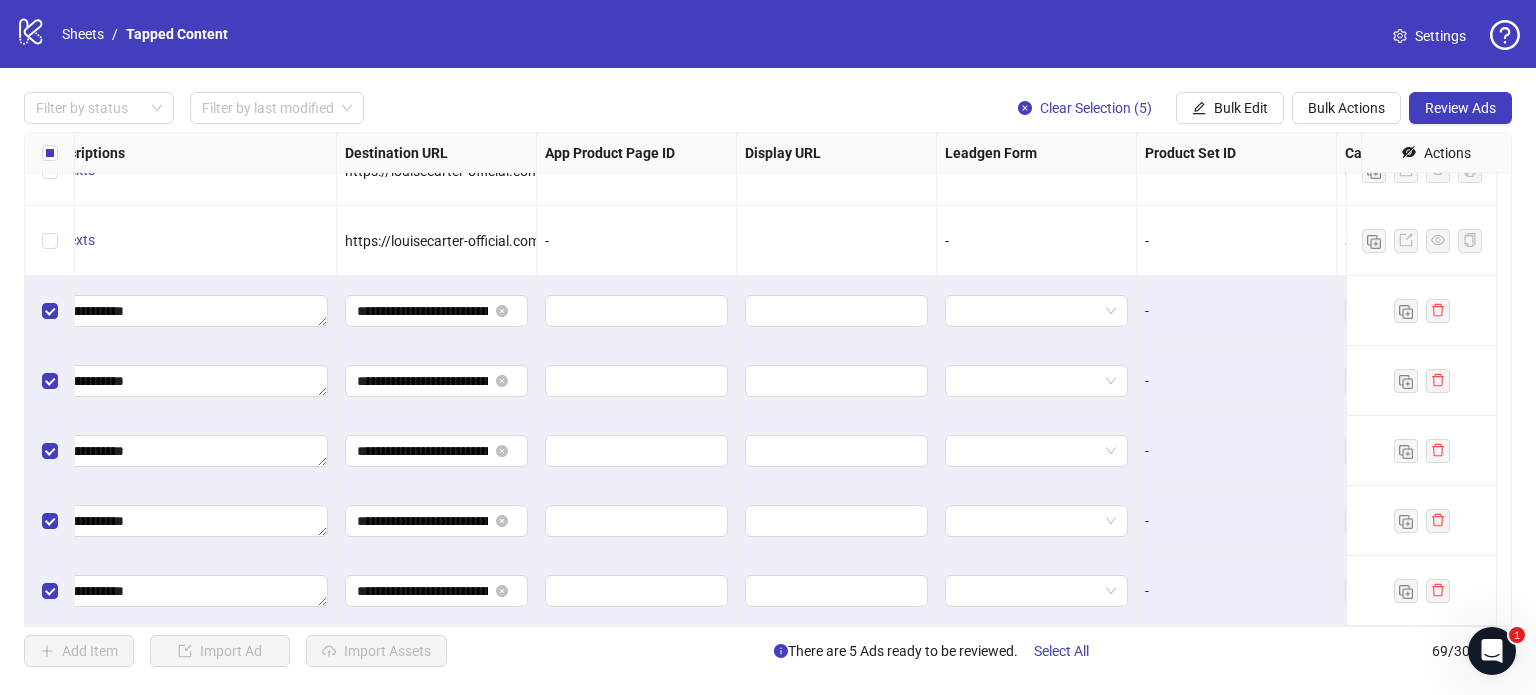 scroll, scrollTop: 4392, scrollLeft: 1799, axis: both 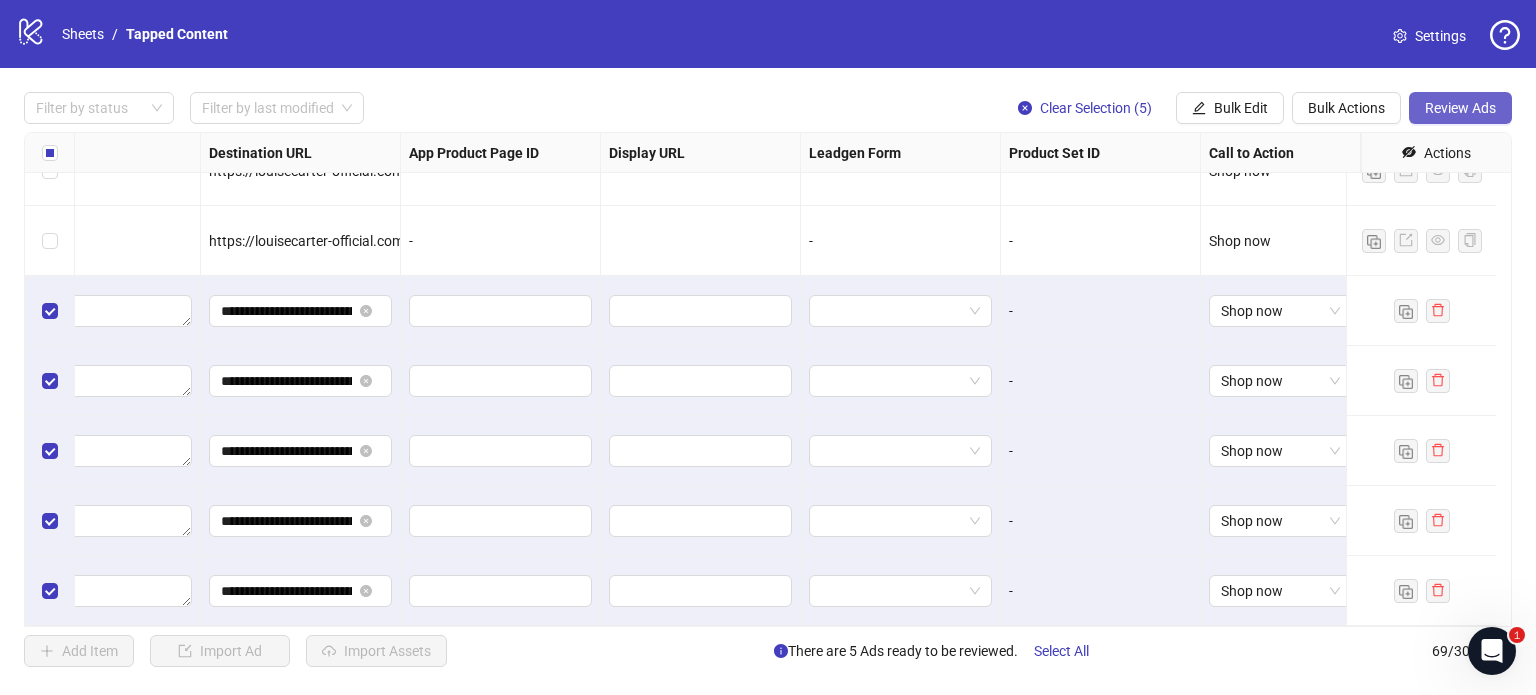 click on "Review Ads" at bounding box center (1460, 108) 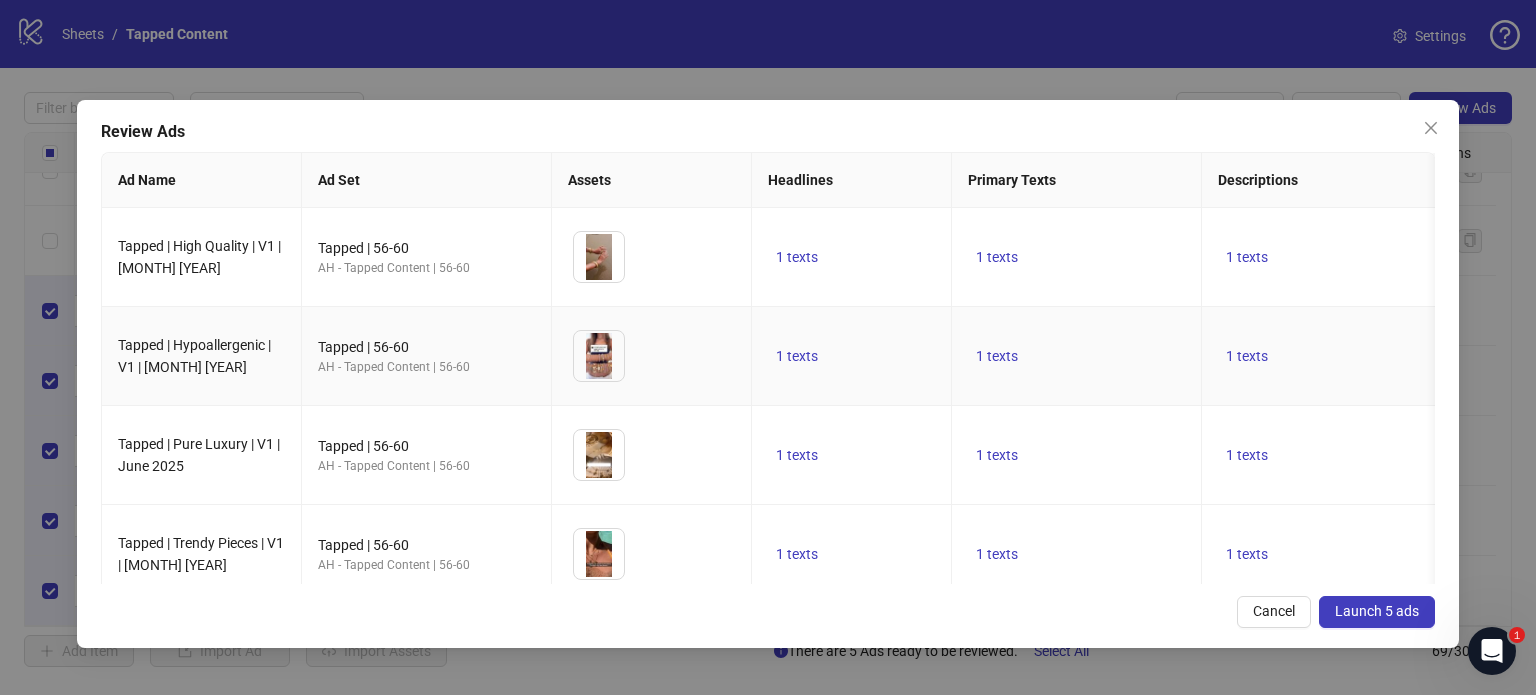 scroll, scrollTop: 133, scrollLeft: 0, axis: vertical 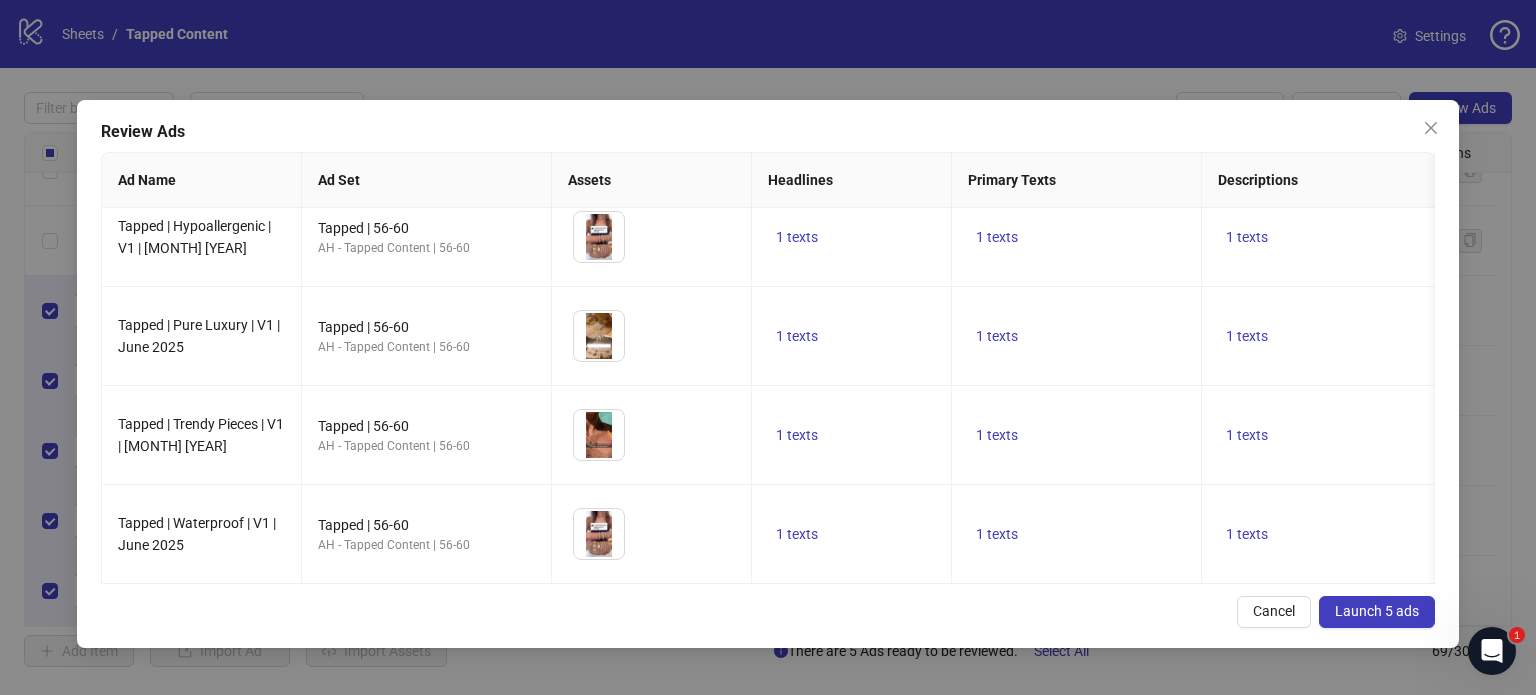 click on "Launch 5 ads" at bounding box center (1377, 611) 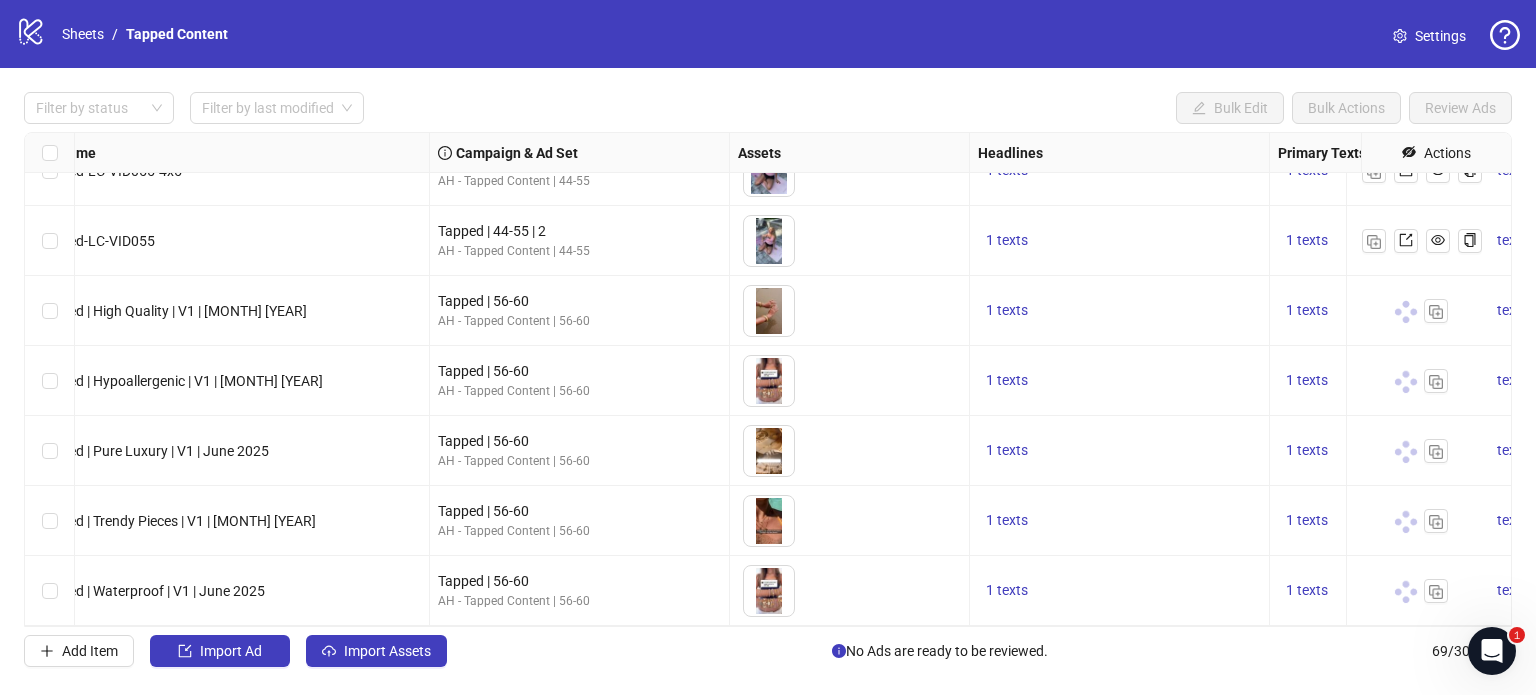 scroll, scrollTop: 4392, scrollLeft: 0, axis: vertical 